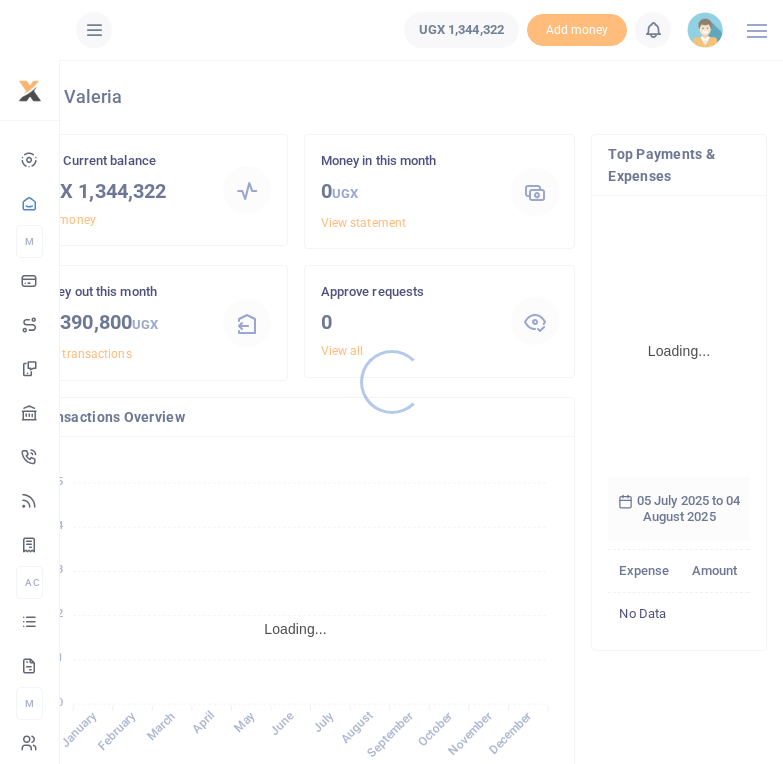 scroll, scrollTop: 0, scrollLeft: 0, axis: both 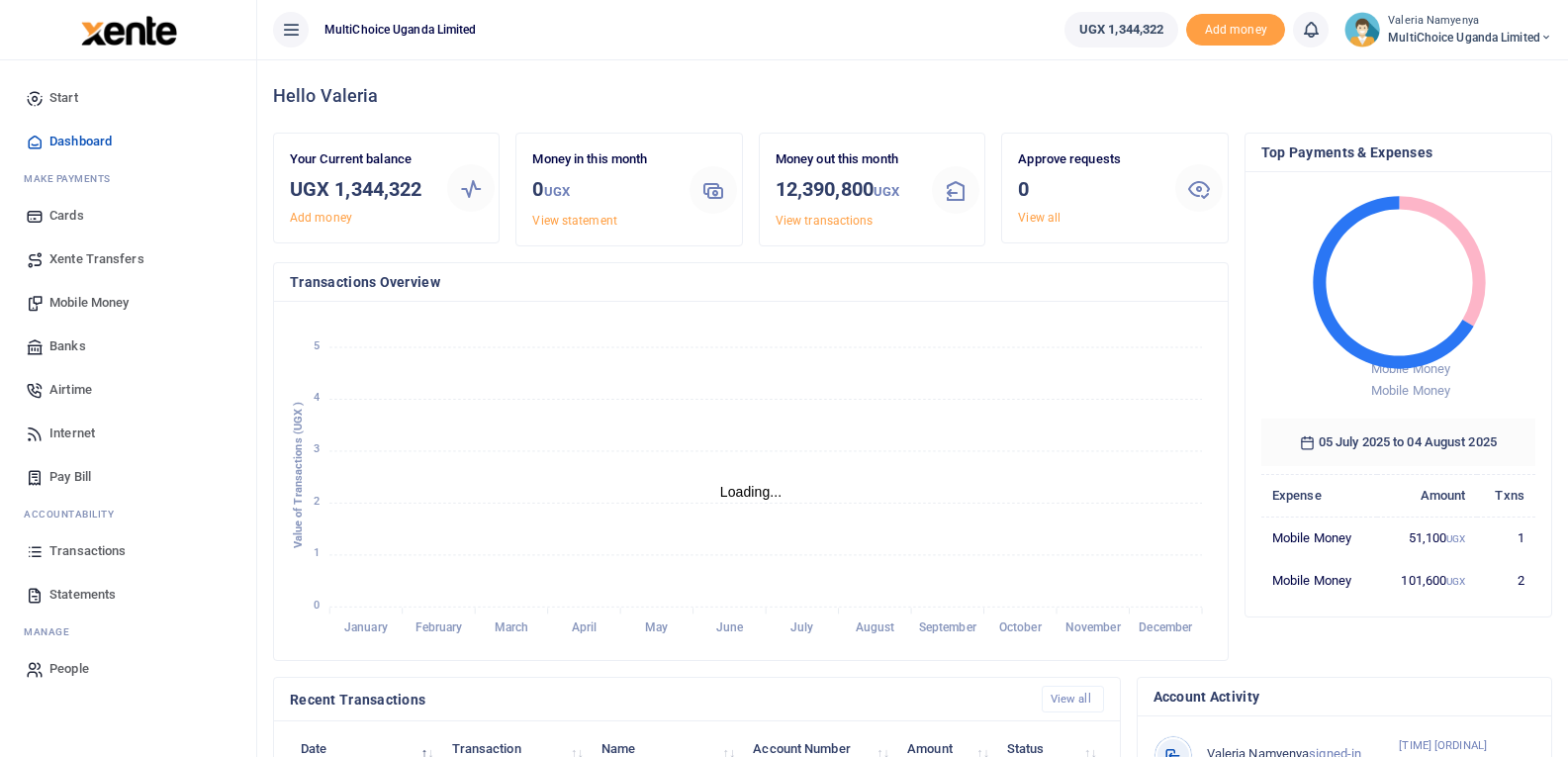 click at bounding box center [35, 303] 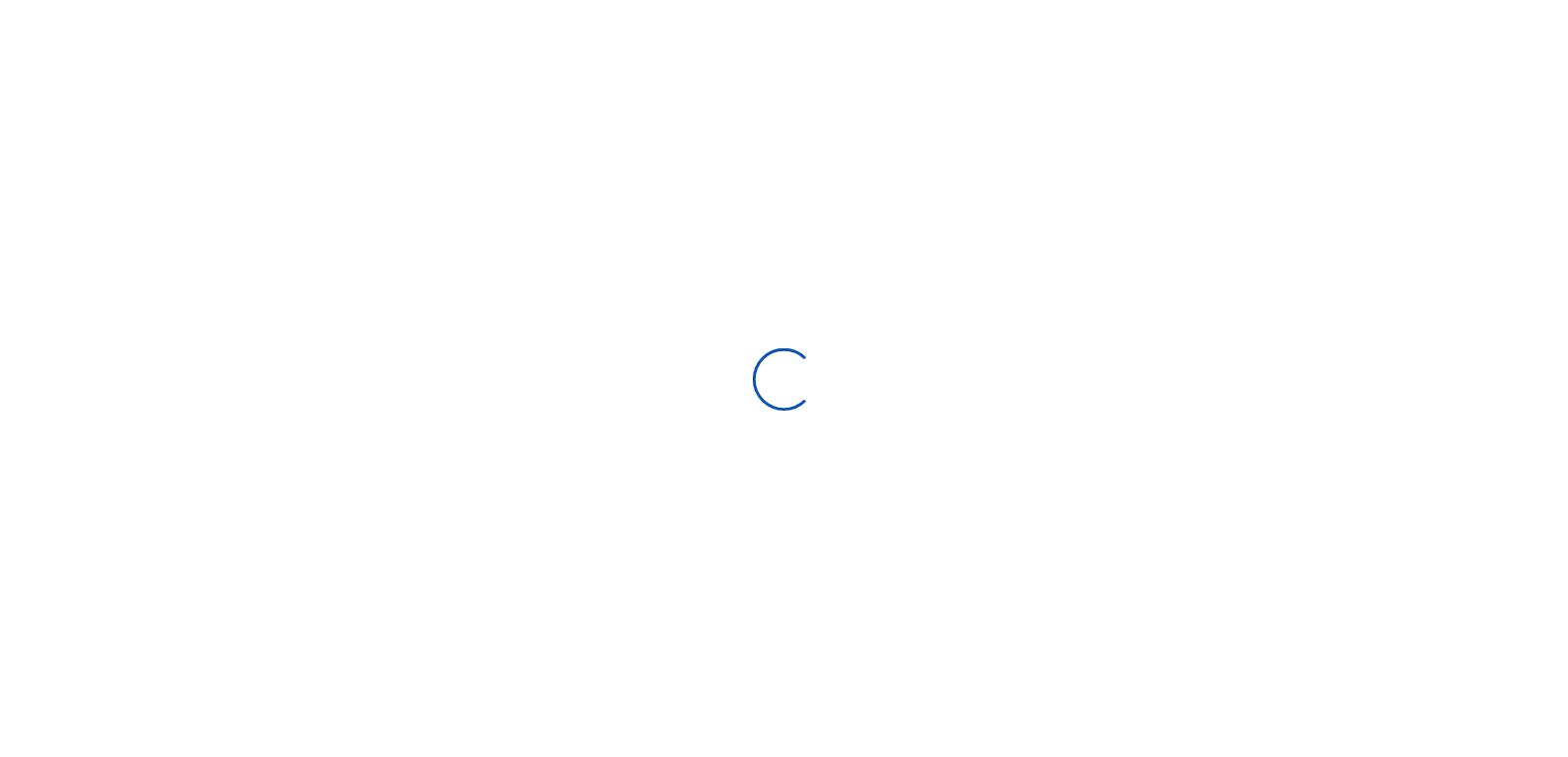 scroll, scrollTop: 0, scrollLeft: 0, axis: both 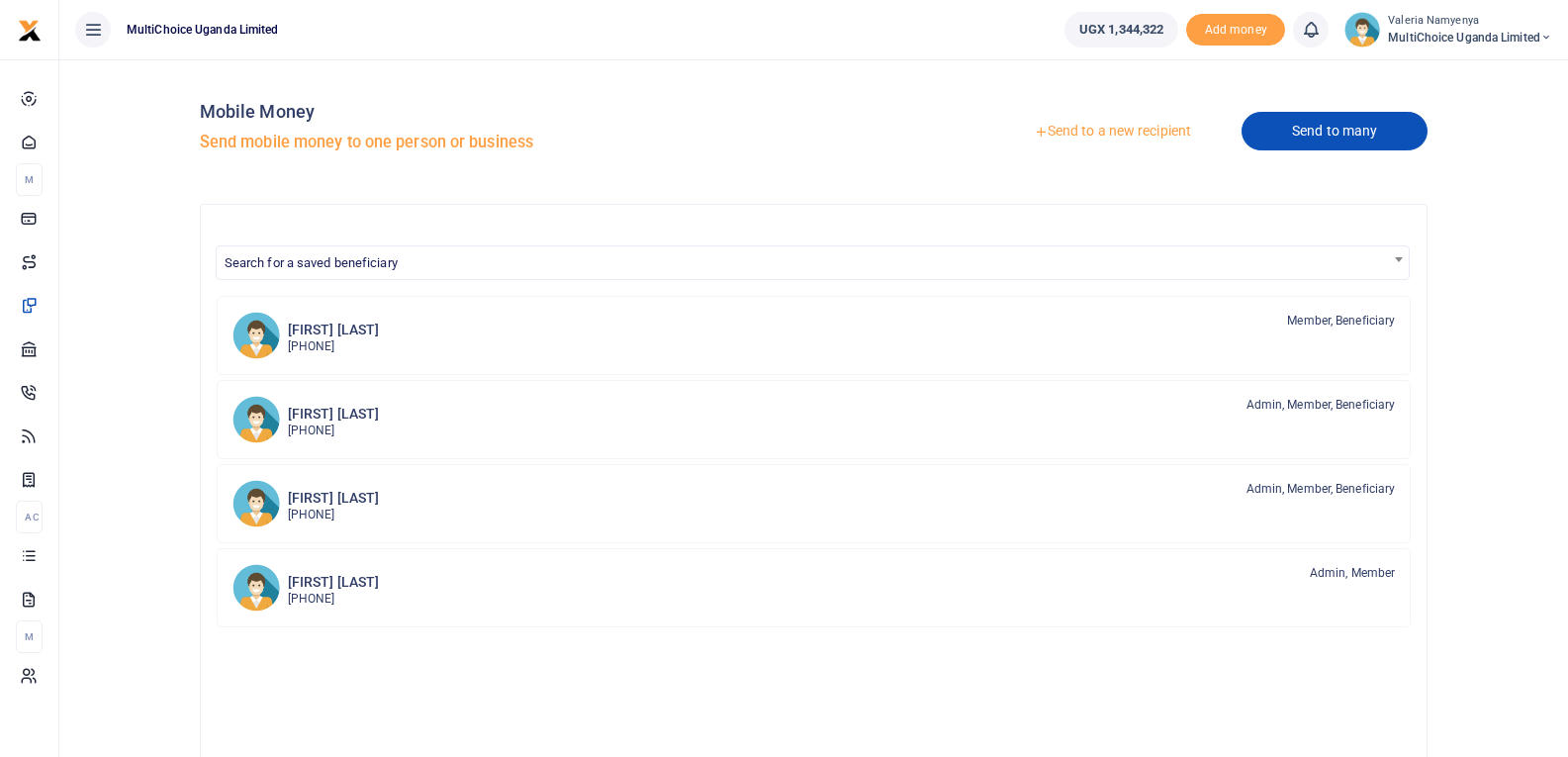 click on "Send to many" at bounding box center (1335, 131) 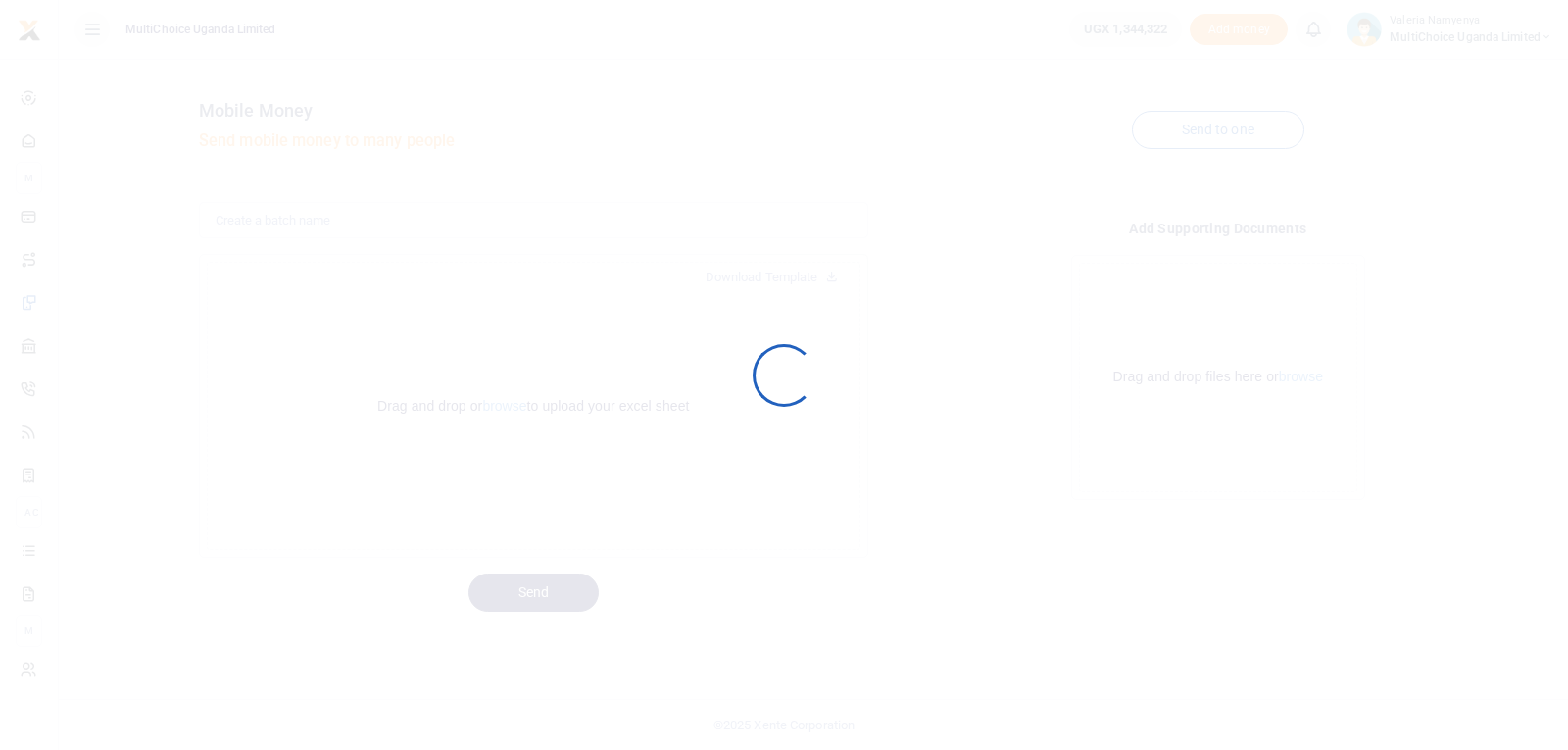 scroll, scrollTop: 0, scrollLeft: 0, axis: both 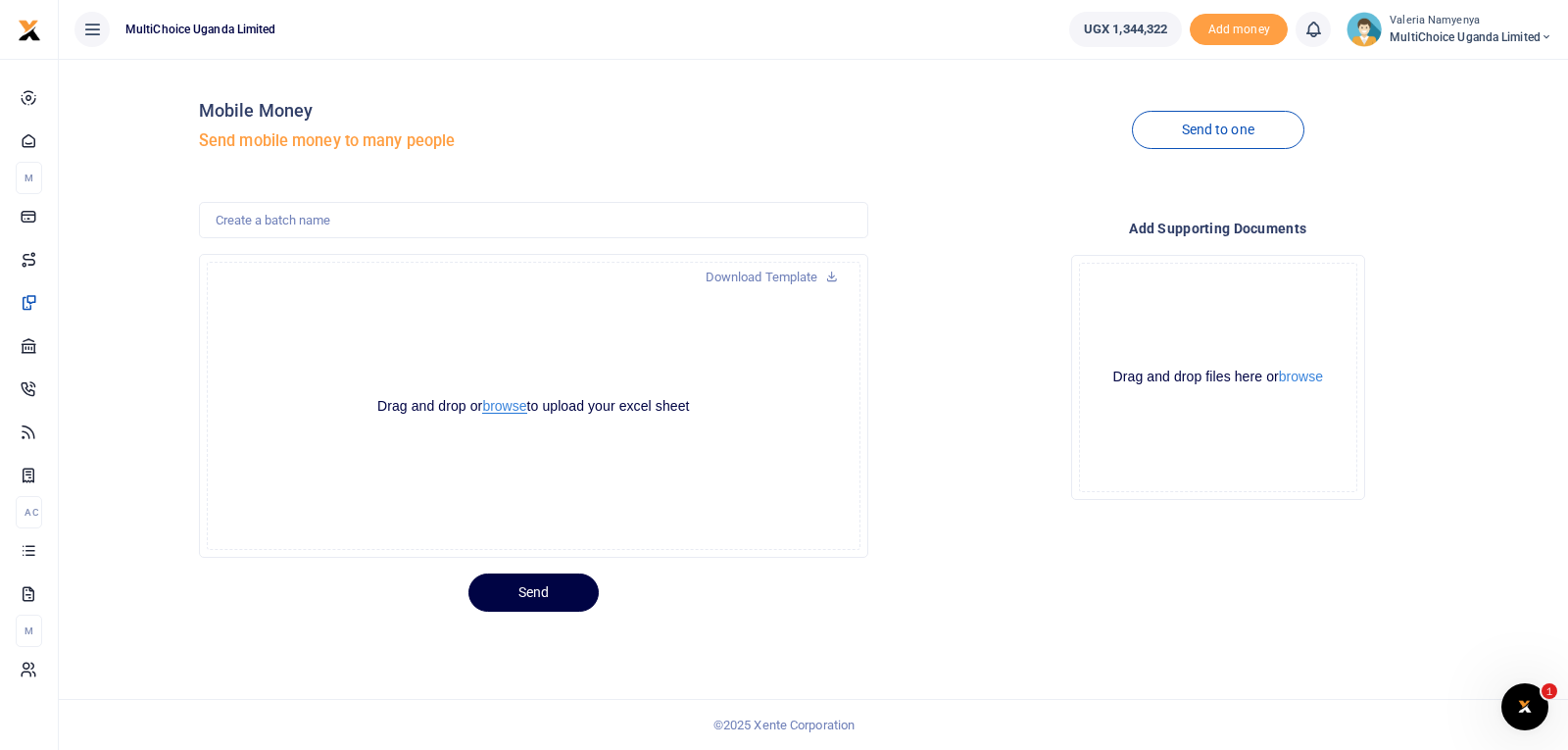 click on "browse" at bounding box center [504, 406] 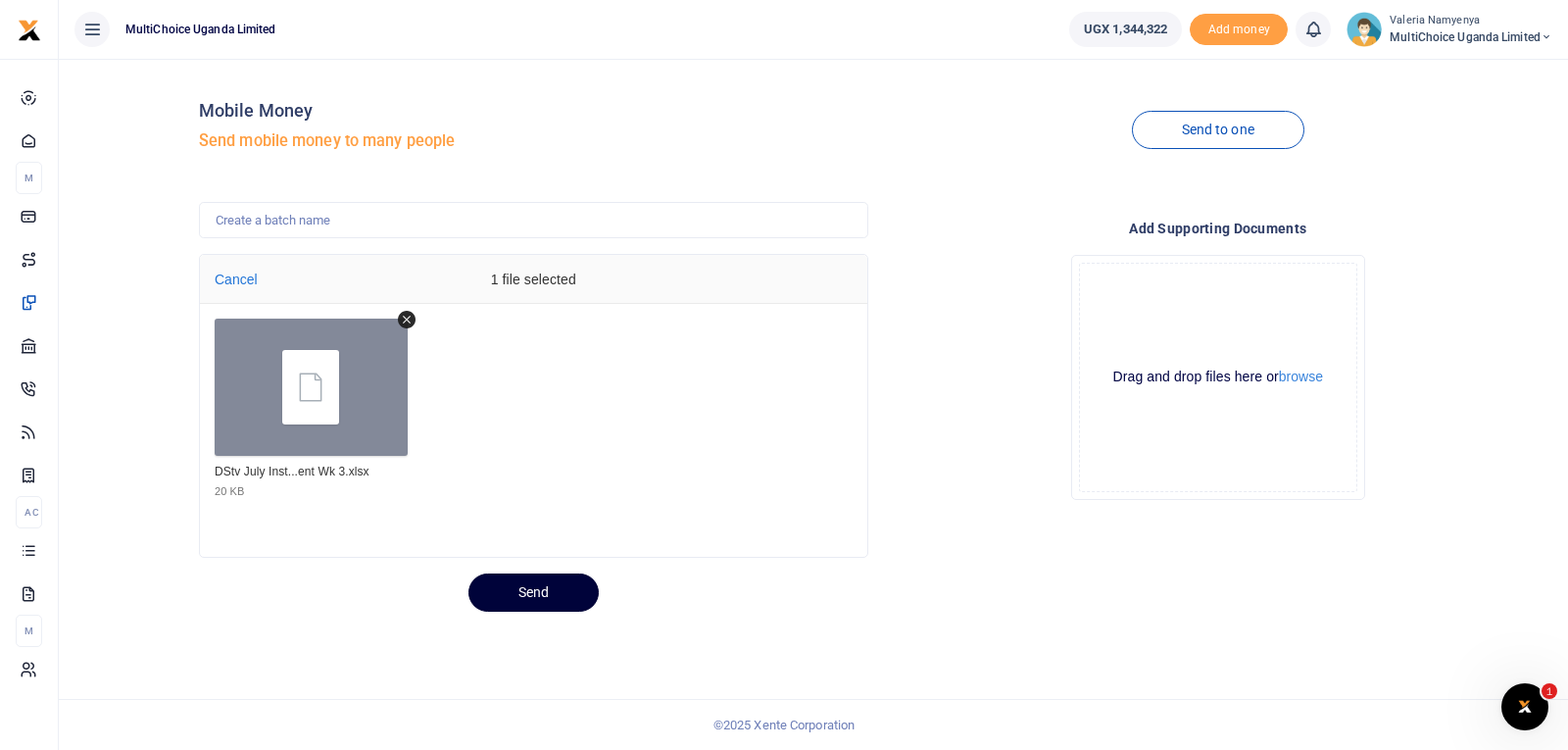 click on "Send" at bounding box center [533, 592] 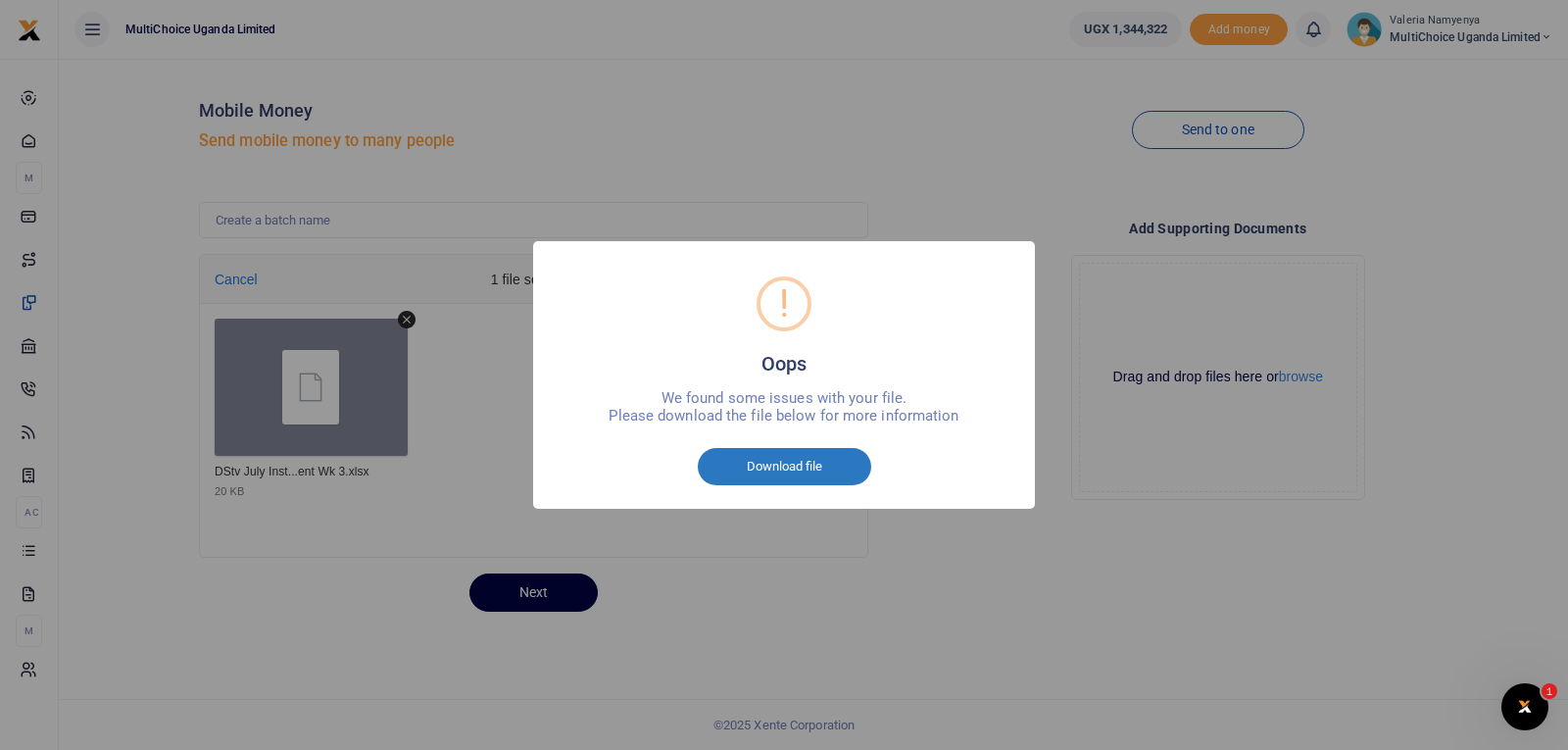 click on "Download file" at bounding box center [784, 467] 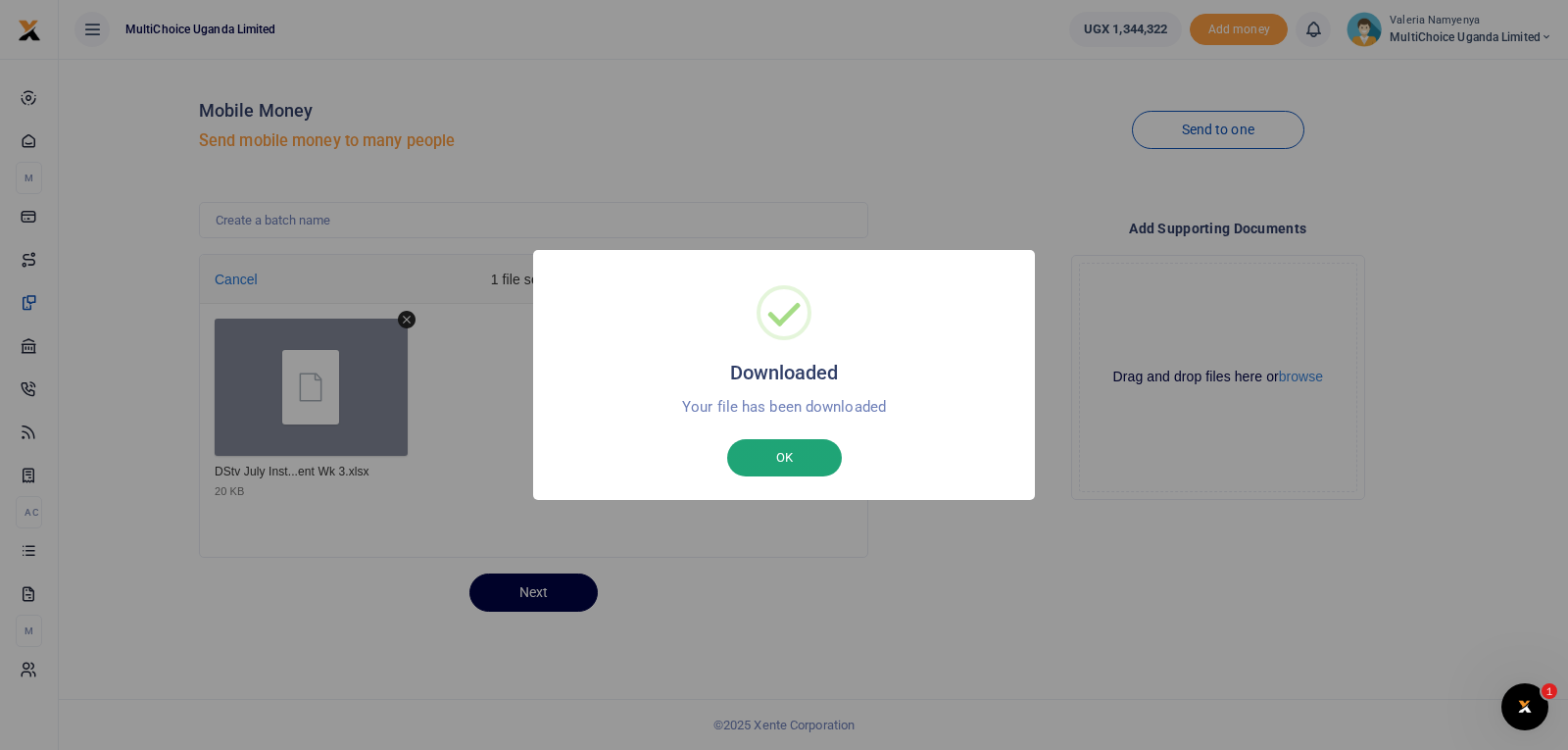 click on "OK" at bounding box center [784, 458] 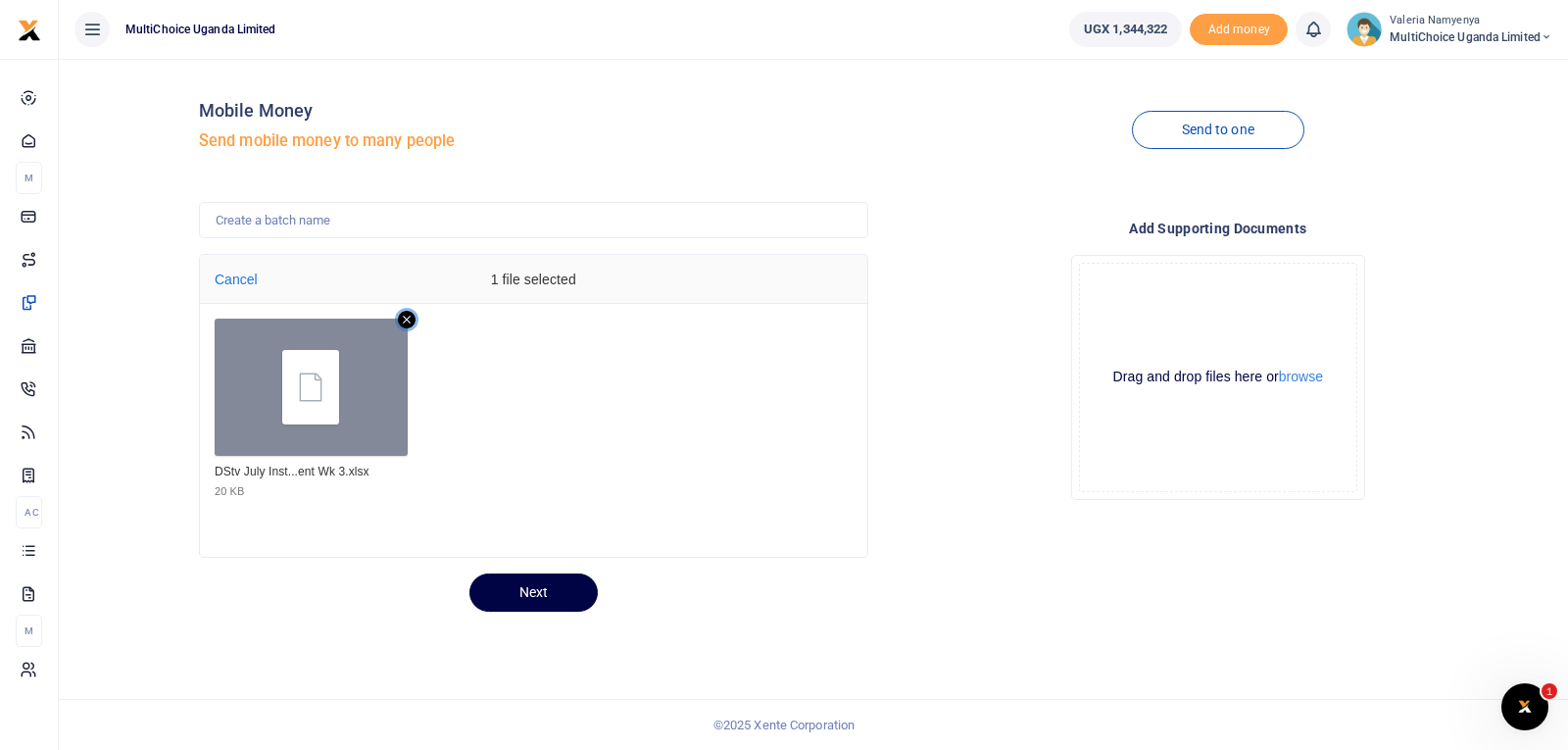 click 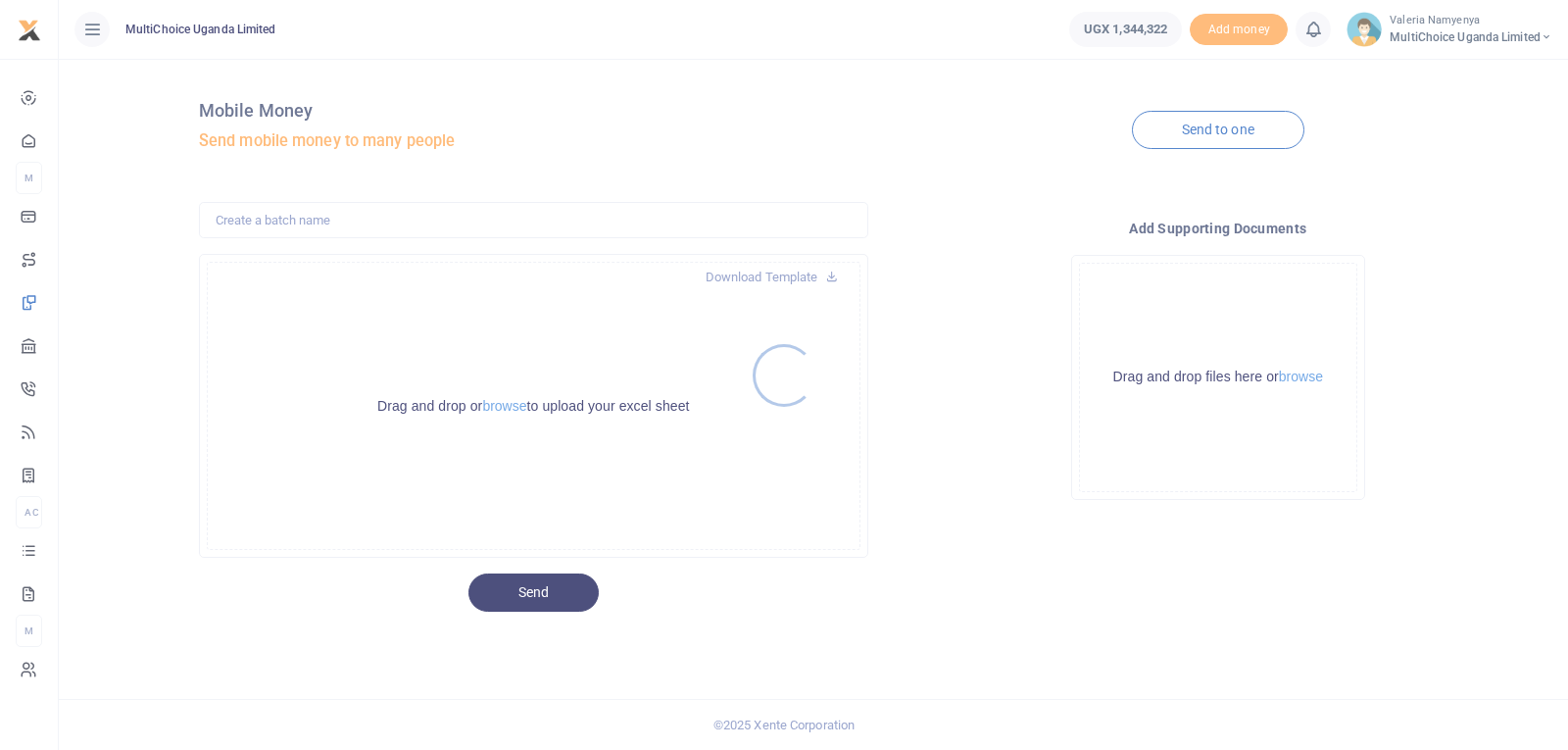 scroll, scrollTop: 0, scrollLeft: 0, axis: both 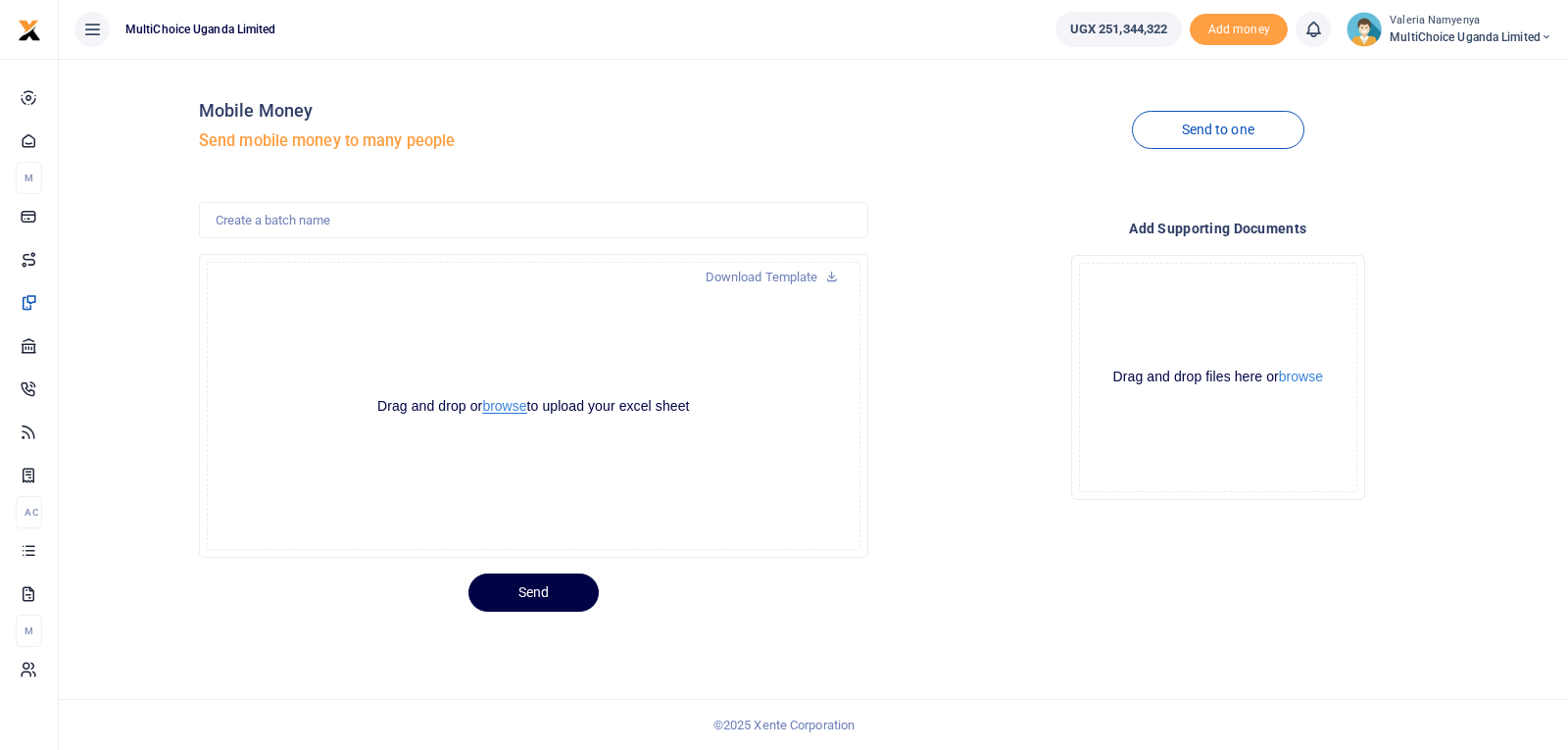 click on "browse" at bounding box center [504, 406] 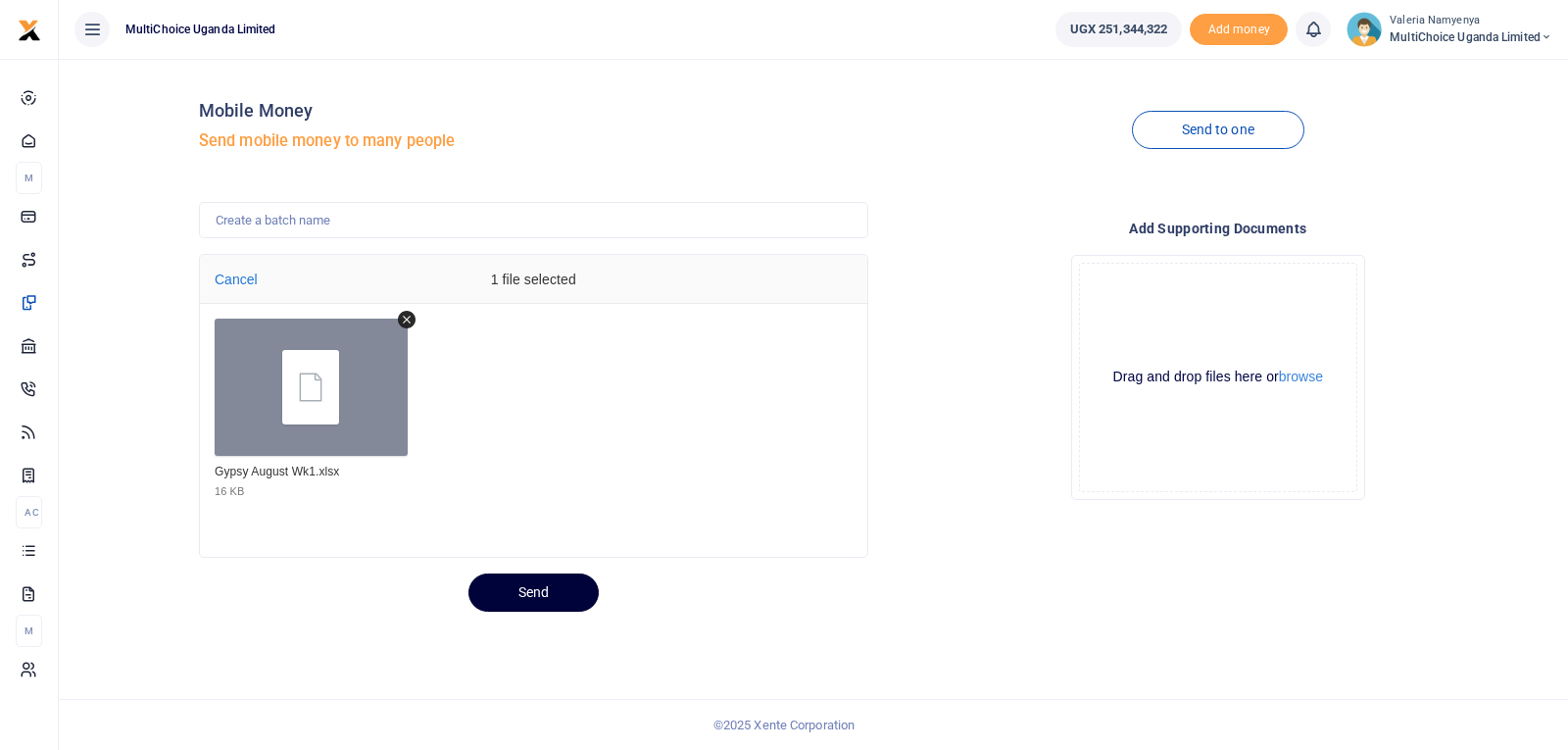 click on "Send" at bounding box center [533, 592] 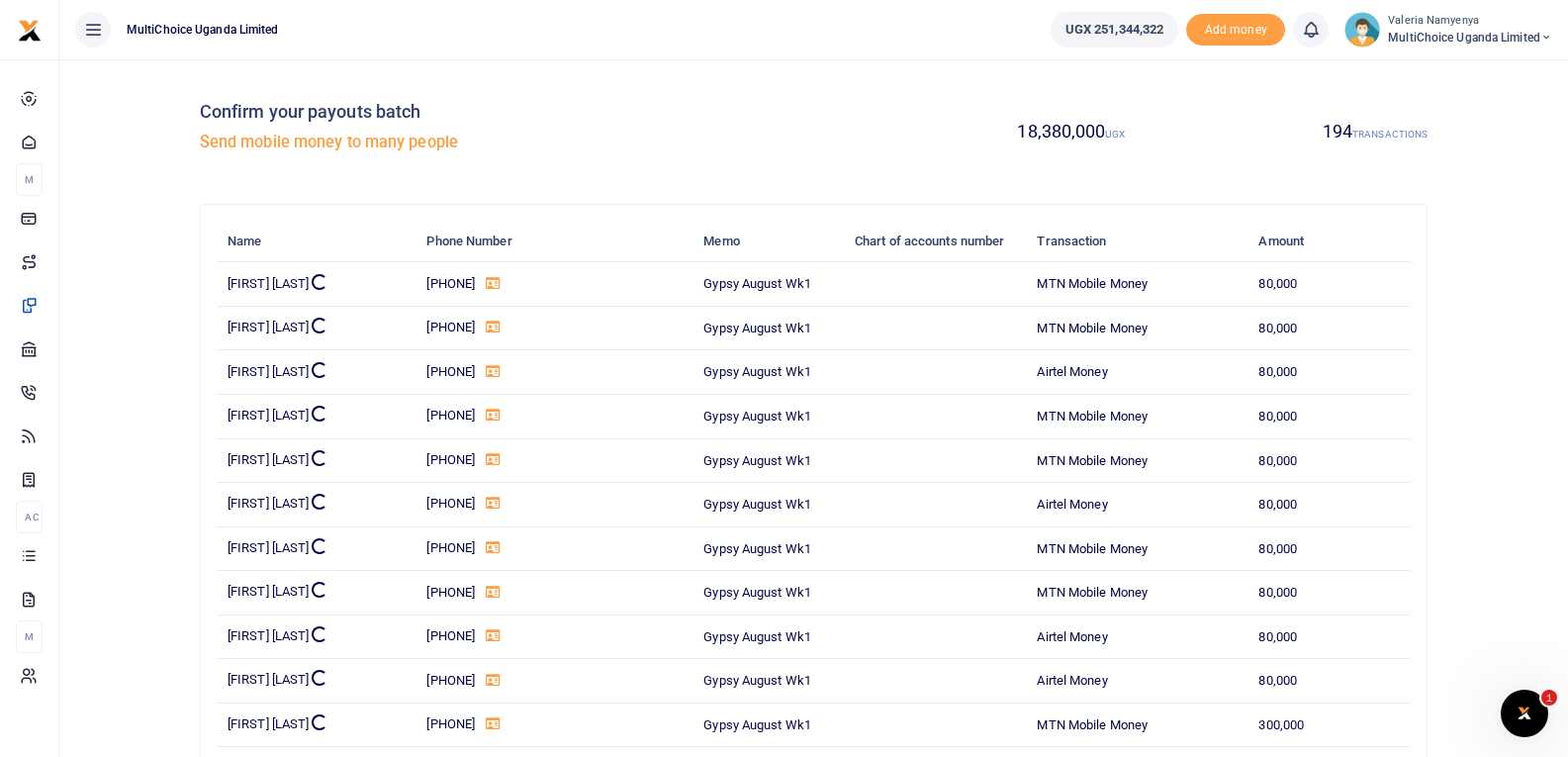 scroll, scrollTop: 0, scrollLeft: 0, axis: both 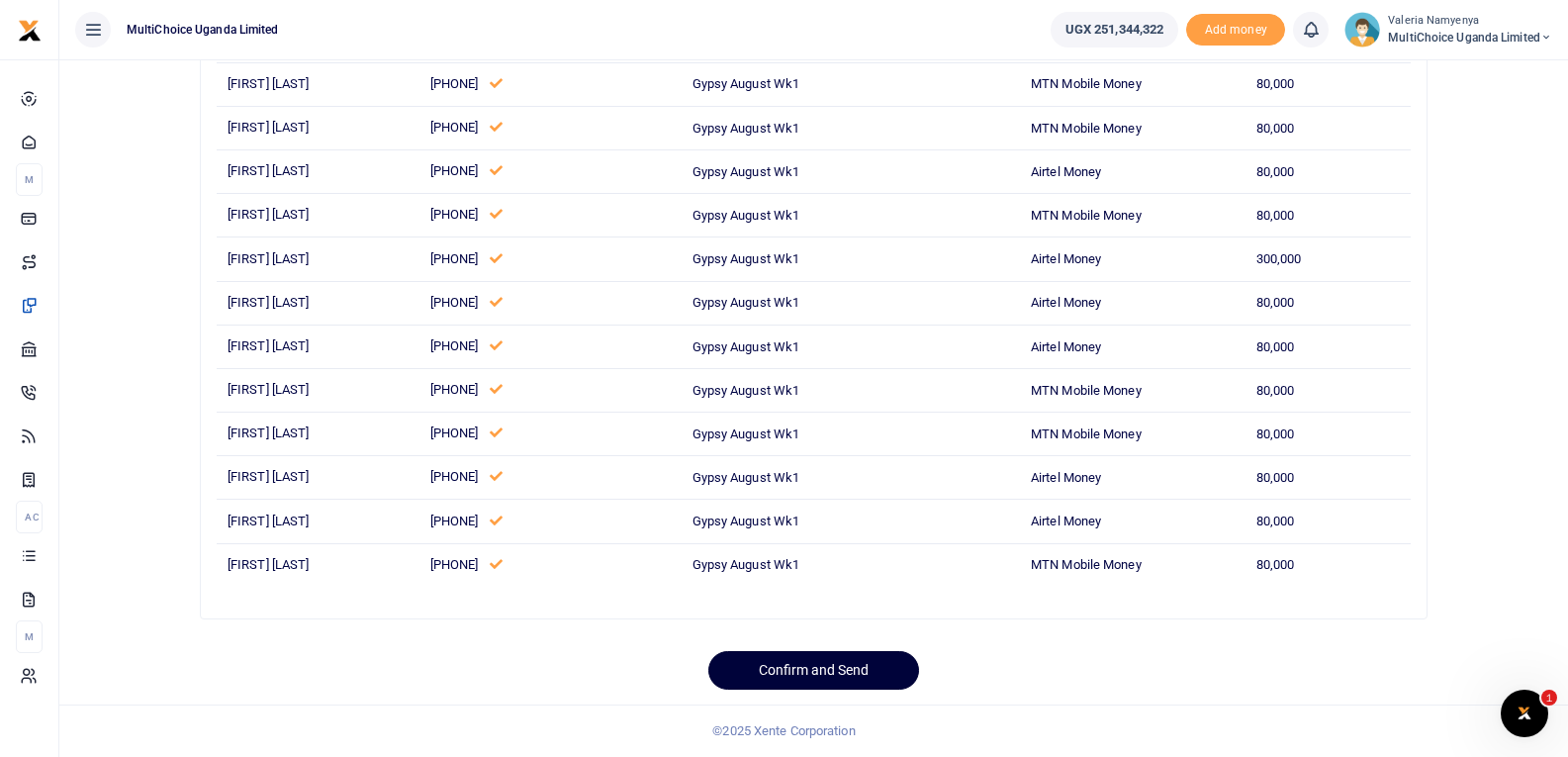 click on "Confirm and Send" at bounding box center [813, 670] 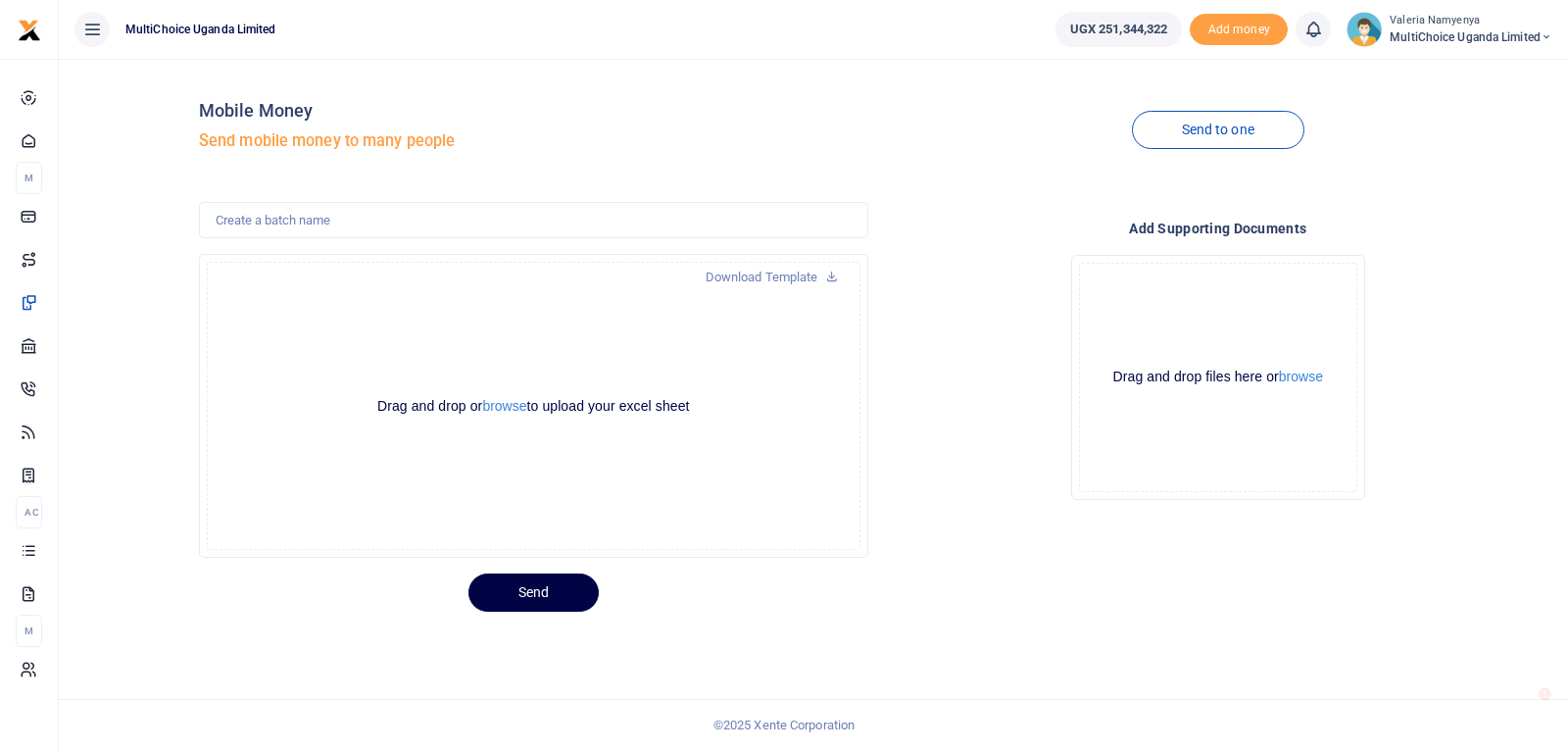 scroll, scrollTop: 0, scrollLeft: 0, axis: both 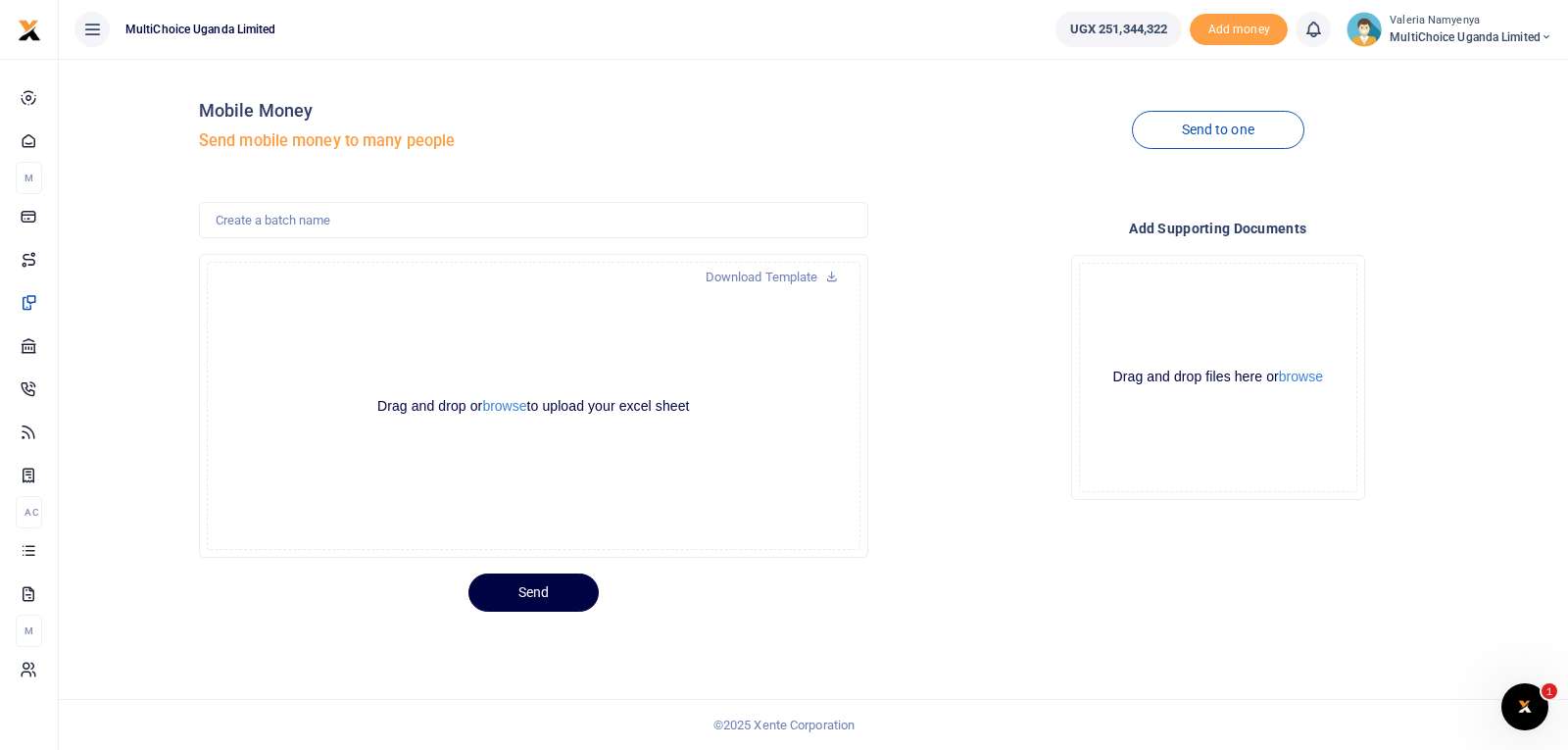 click on "MultiChoice Uganda Limited" at bounding box center [1471, 37] 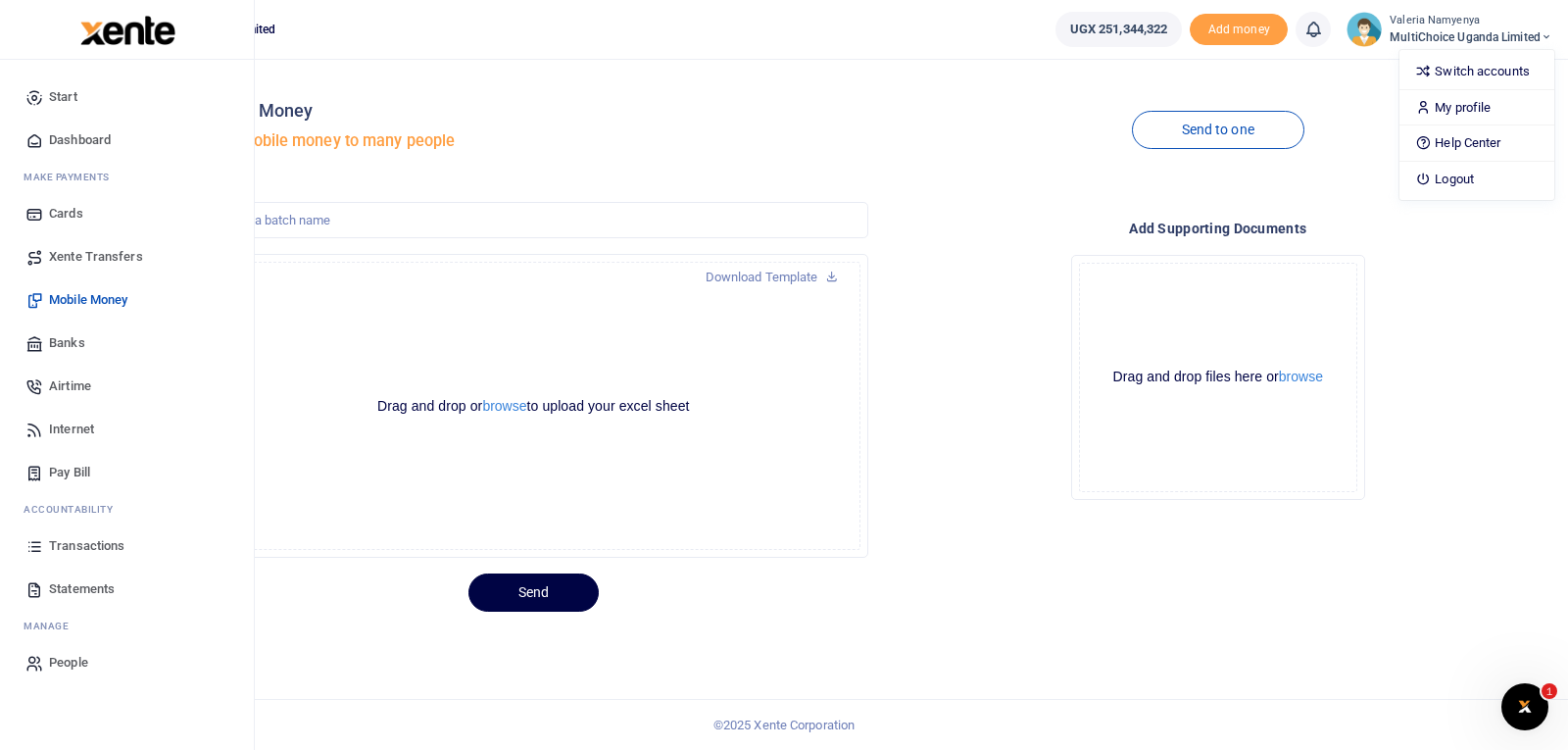 click on "Transactions" at bounding box center (86, 546) 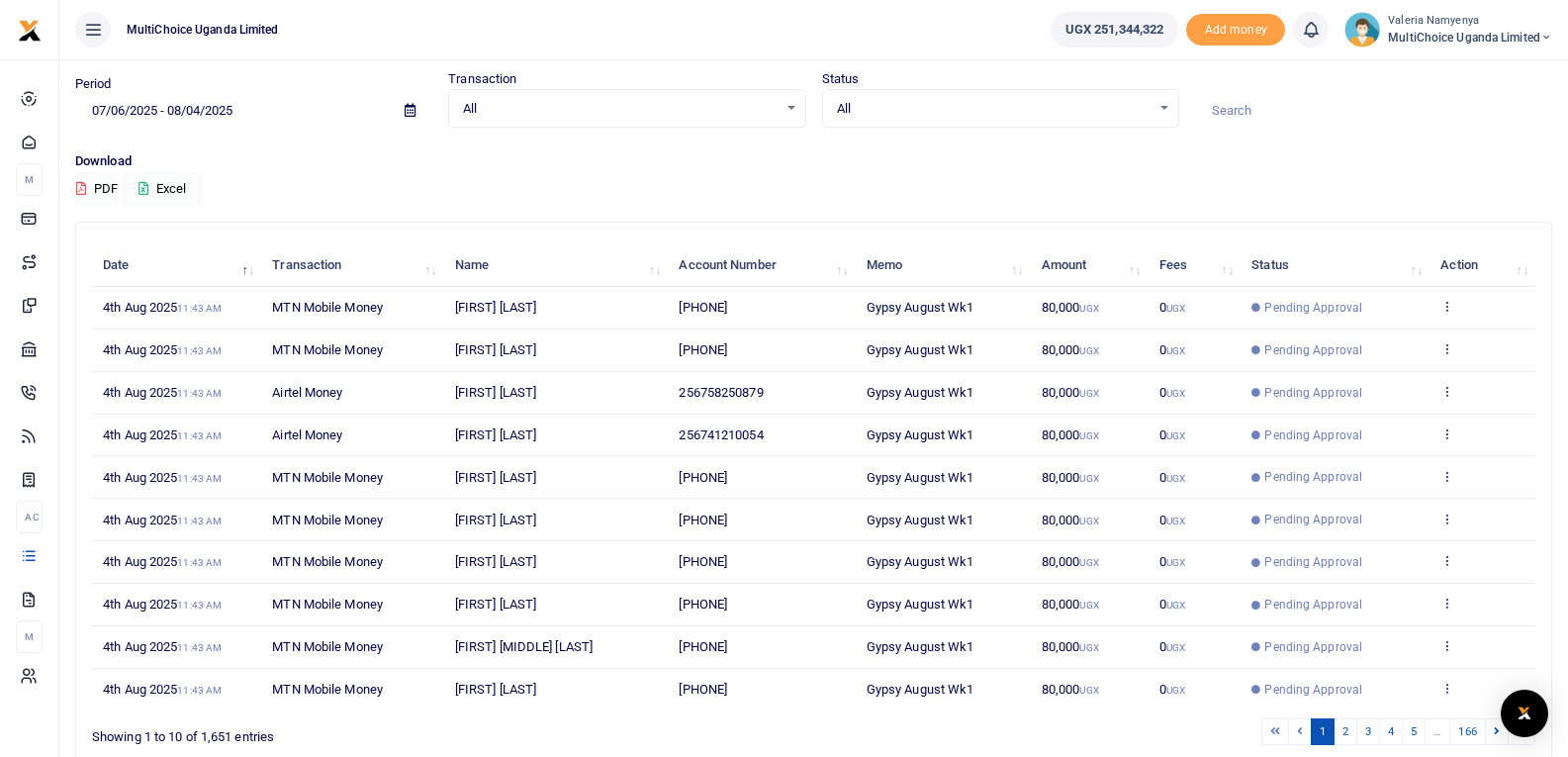 scroll, scrollTop: 153, scrollLeft: 0, axis: vertical 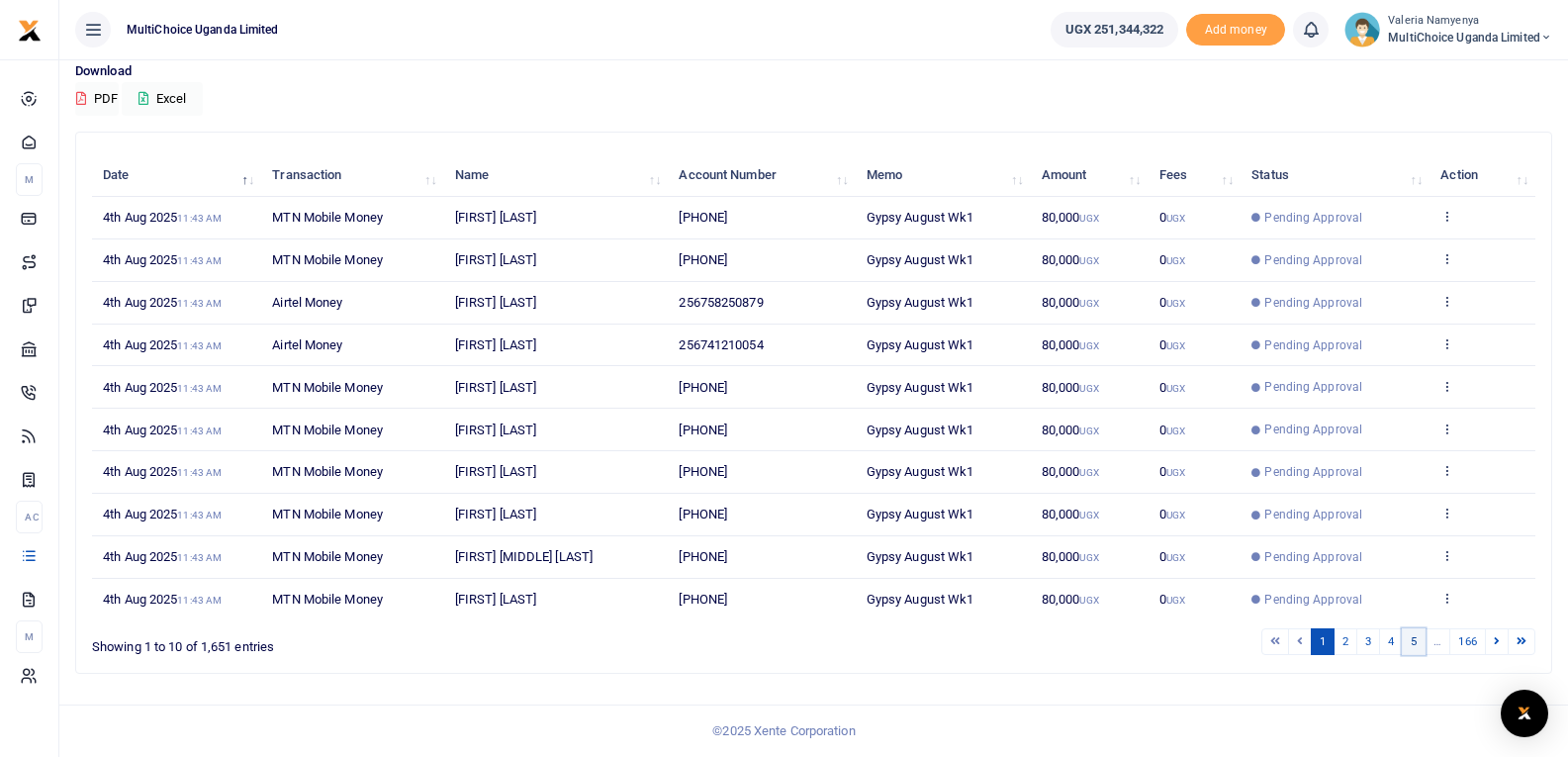 click on "5" at bounding box center [1414, 641] 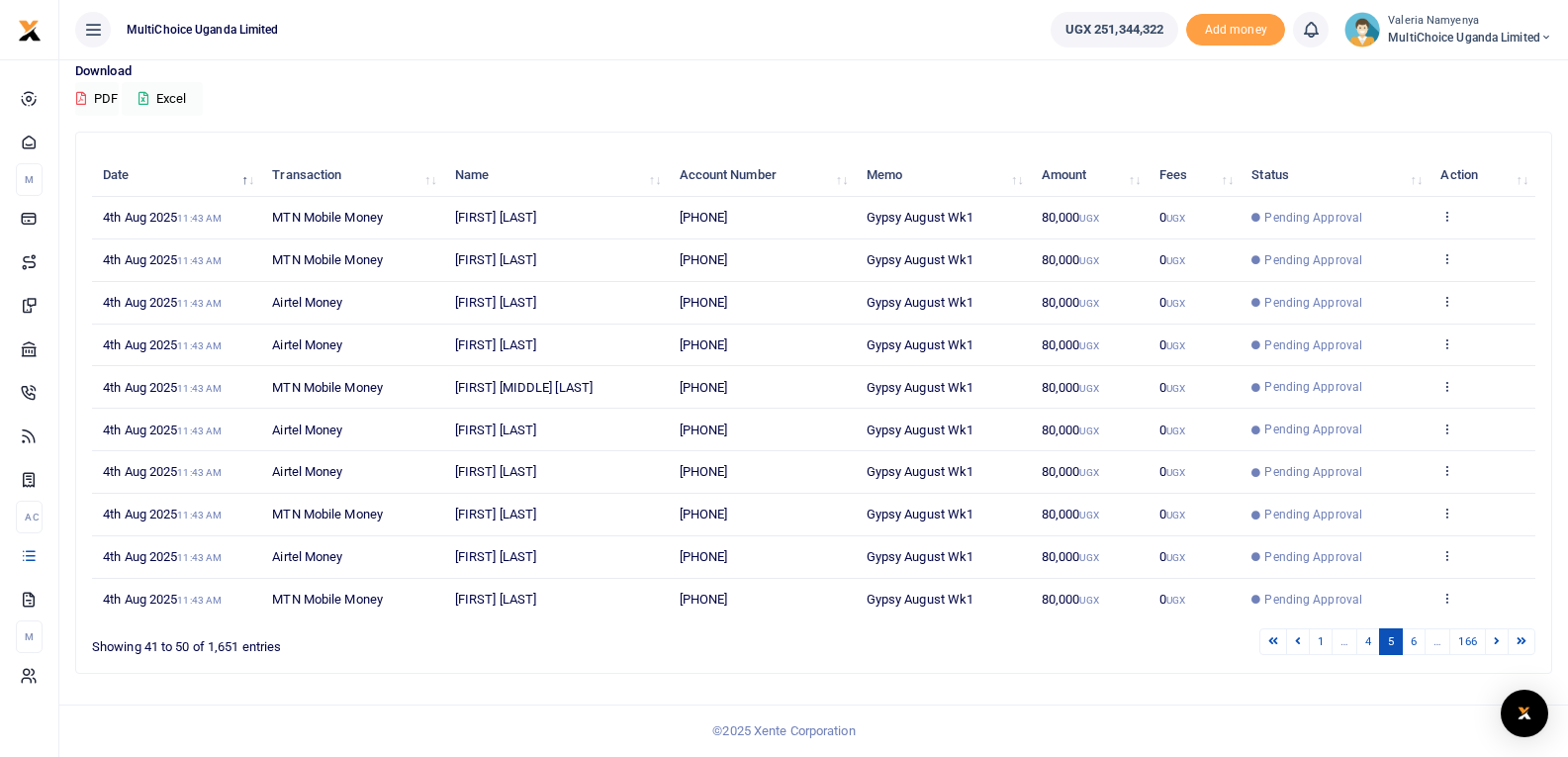 click on "6" at bounding box center [1414, 641] 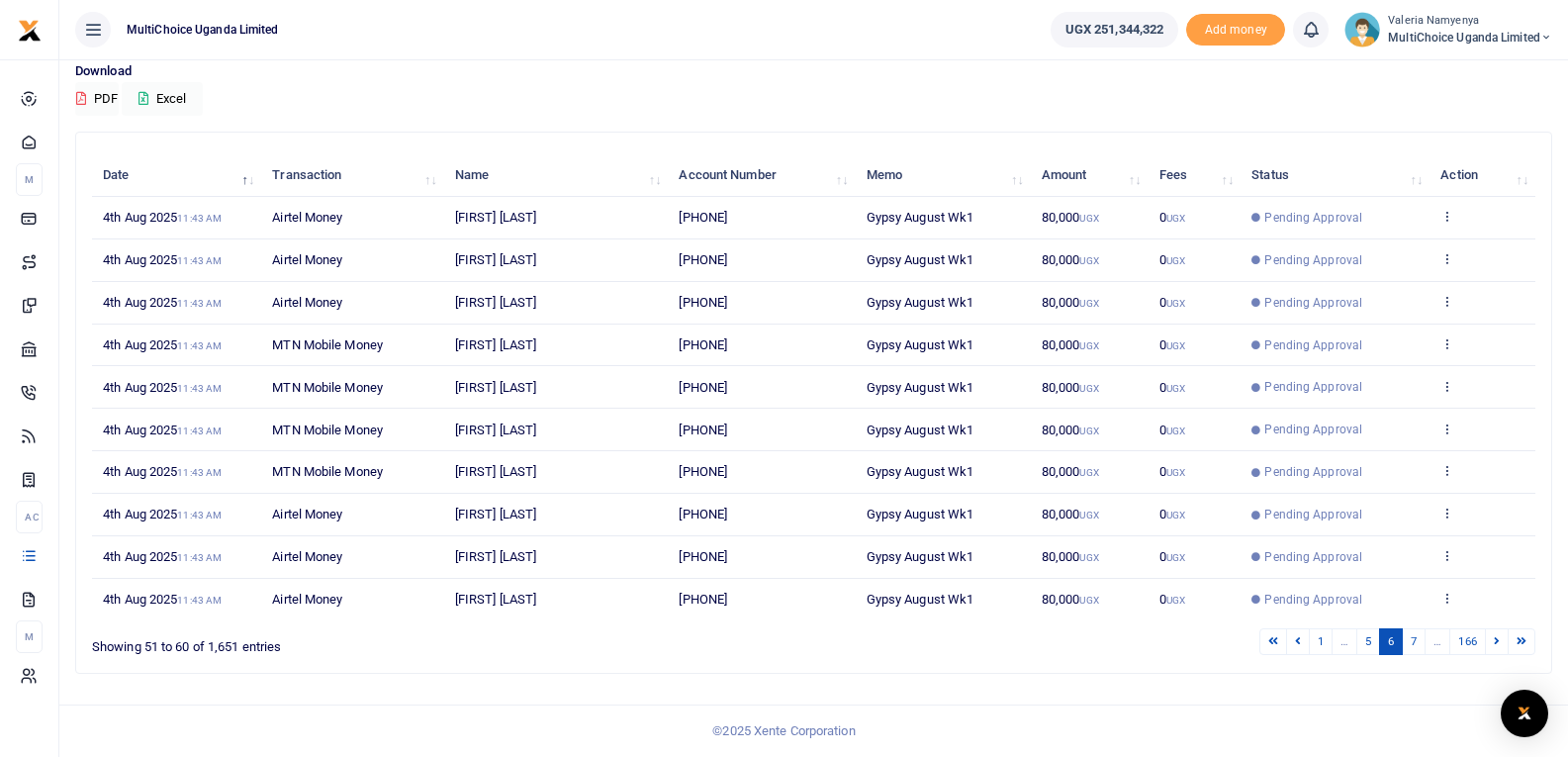 click on "7" at bounding box center (1414, 641) 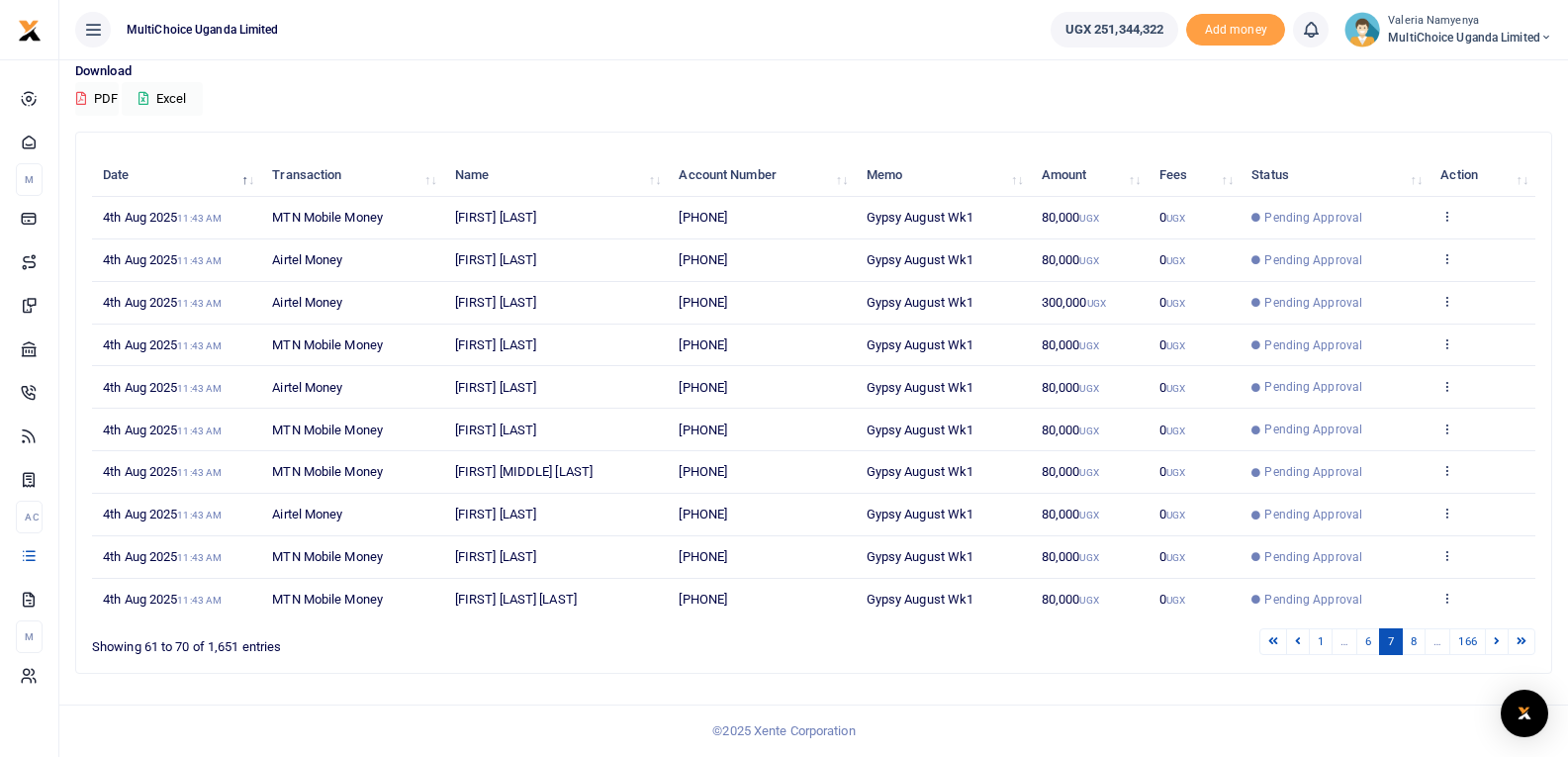 click on "8" at bounding box center [1414, 641] 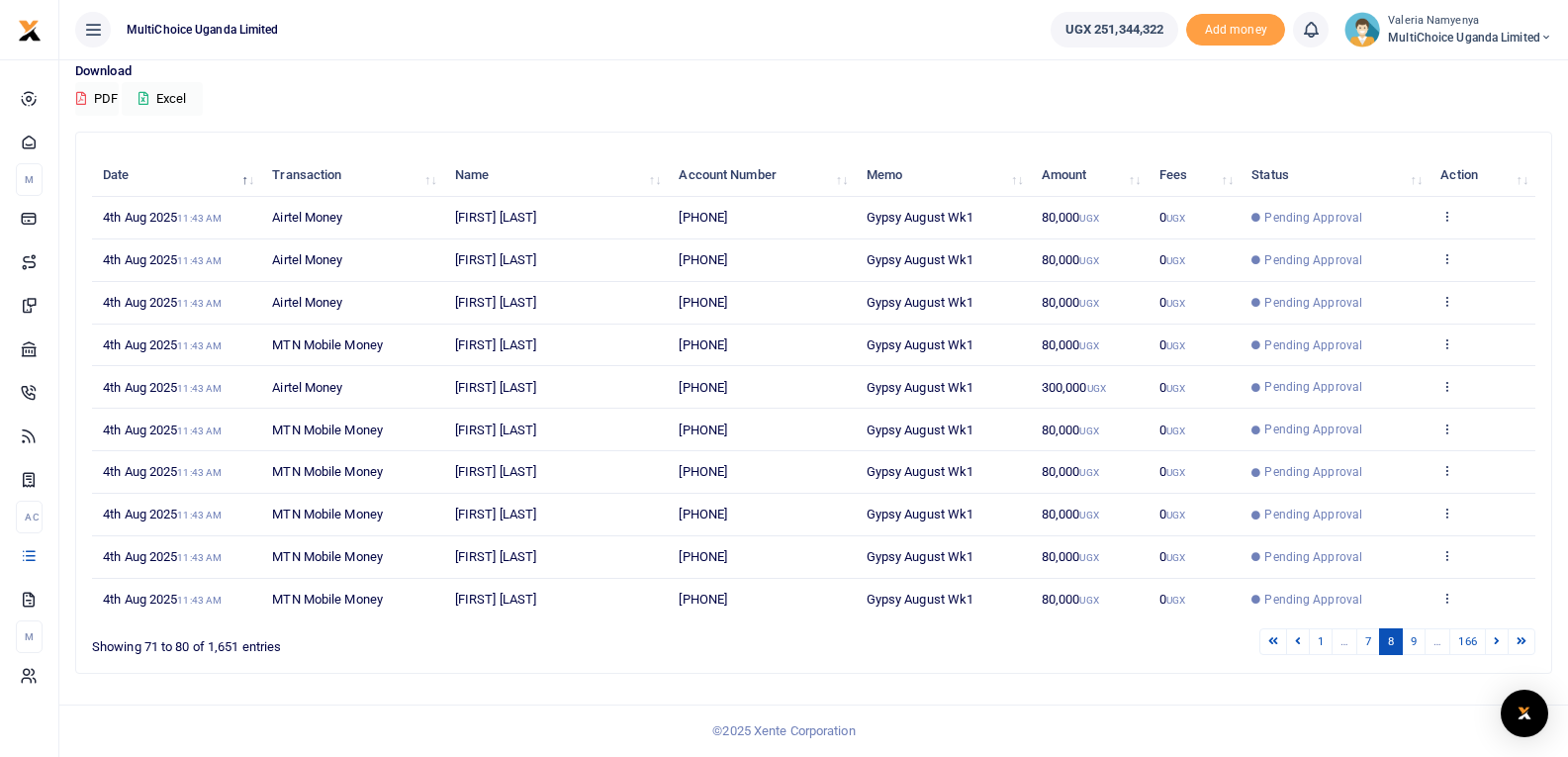 click on "9" at bounding box center (1414, 641) 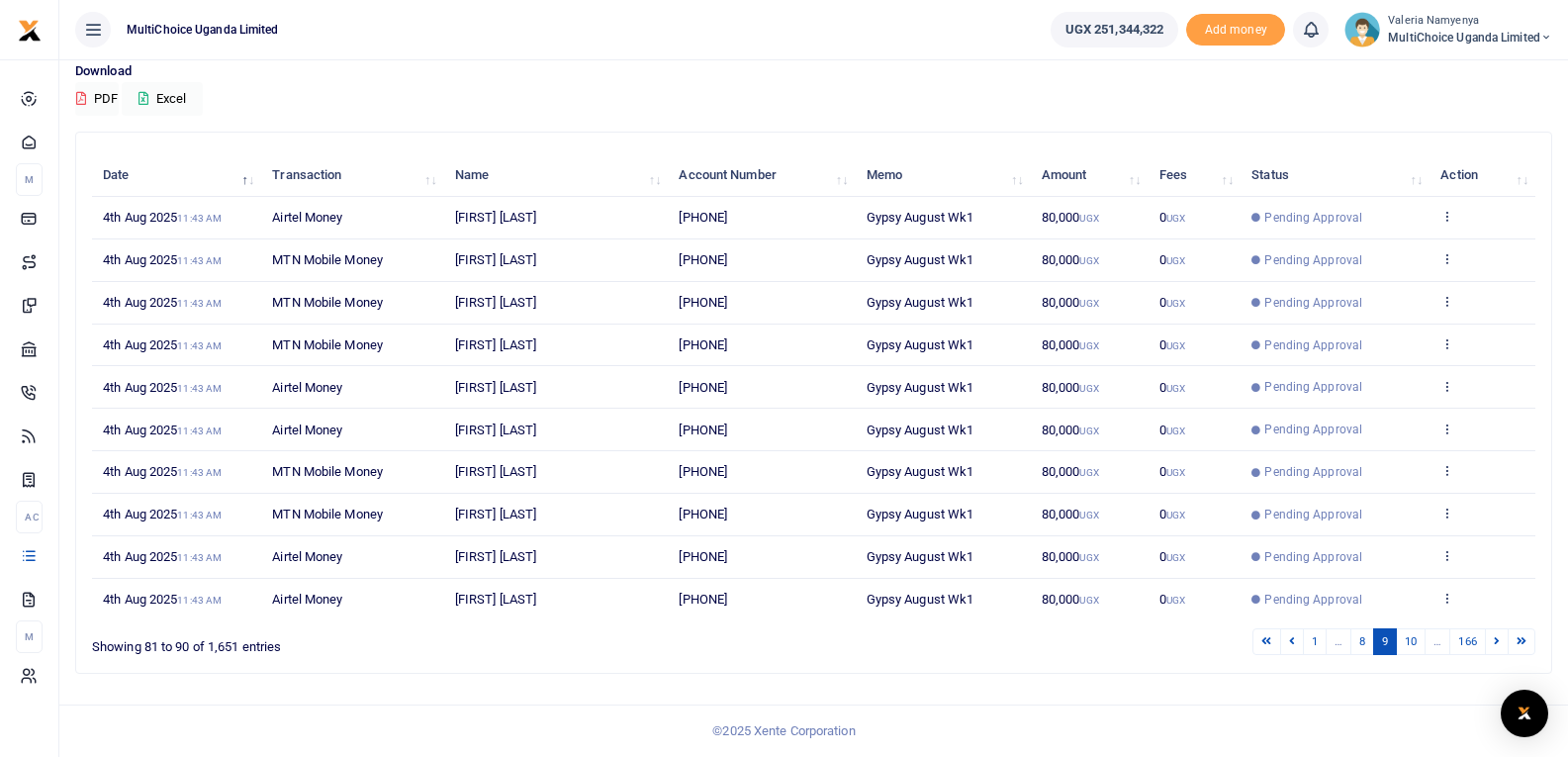 click on "10" at bounding box center [1411, 641] 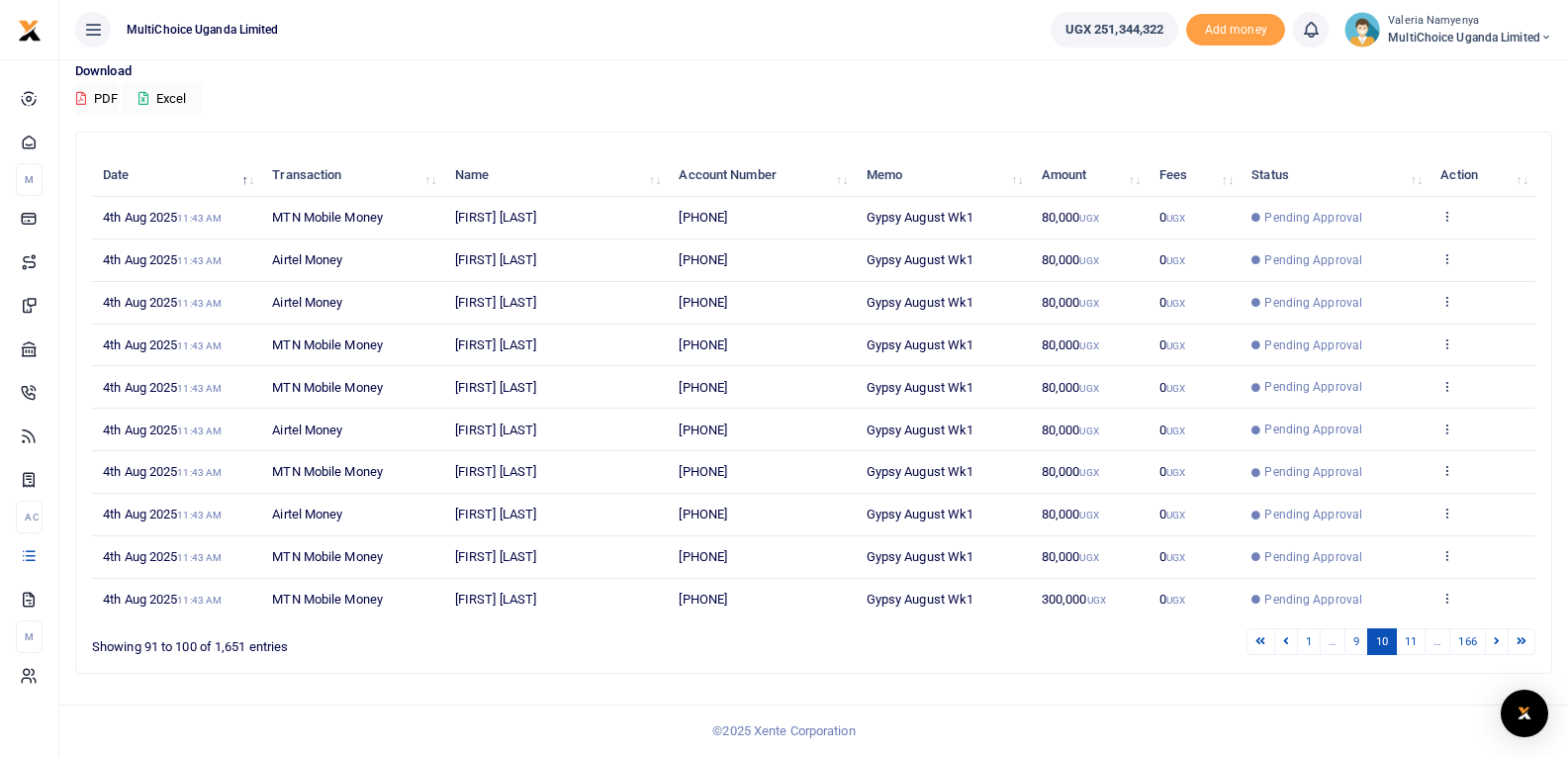 click on "11" at bounding box center (1411, 641) 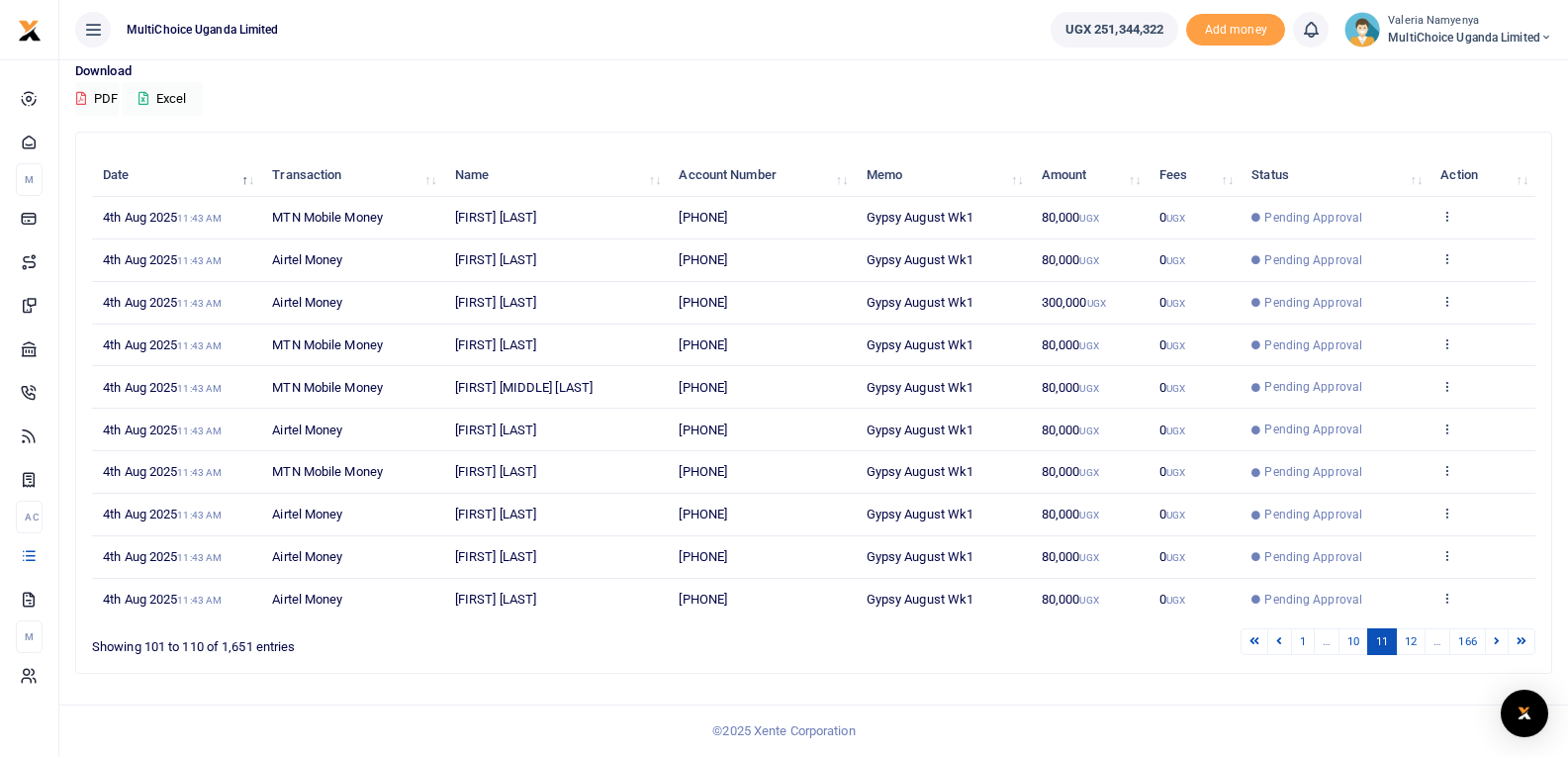 click on "12" at bounding box center [1411, 641] 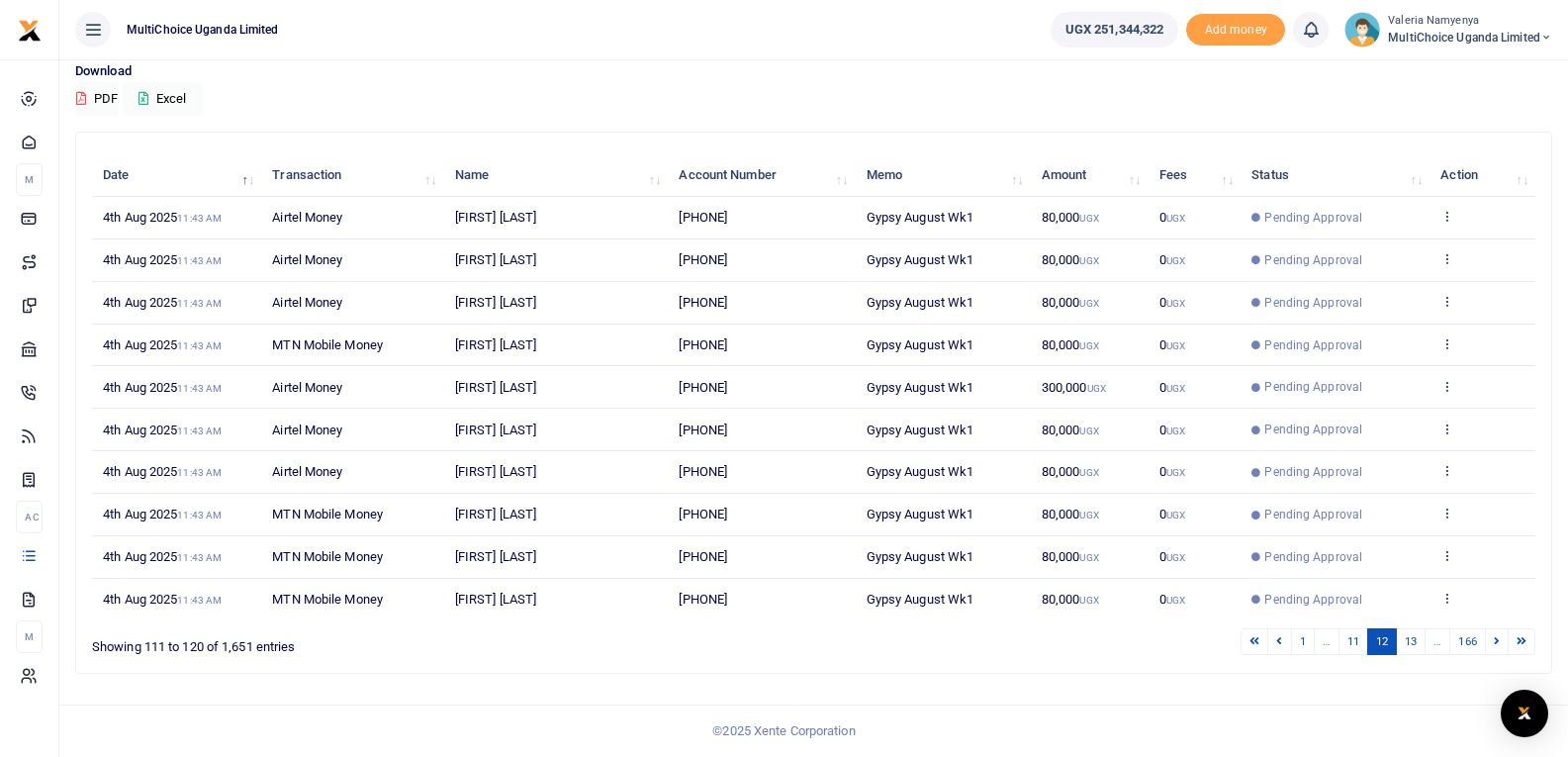 click on "13" at bounding box center (1411, 641) 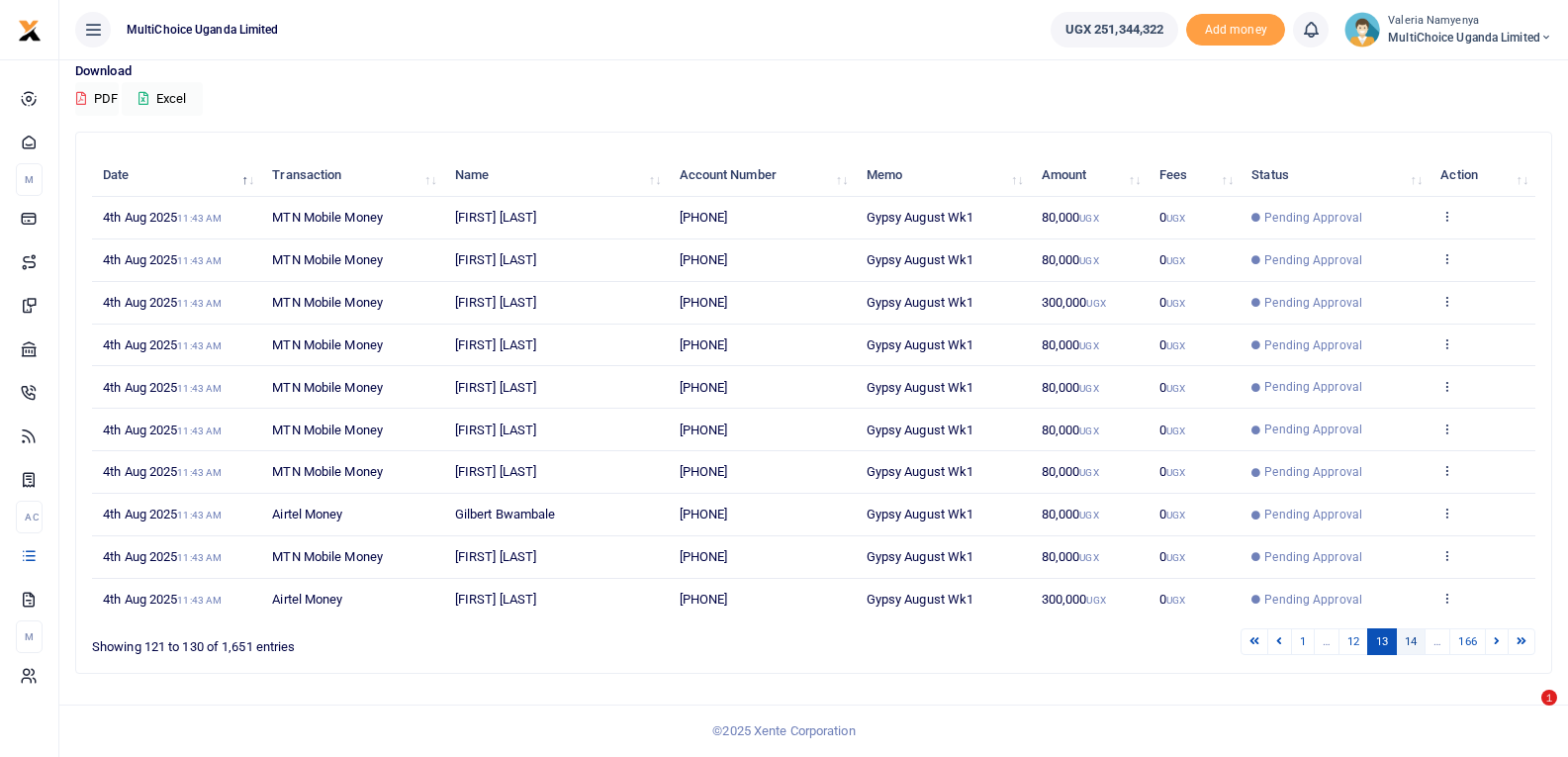 click on "14" at bounding box center [1411, 641] 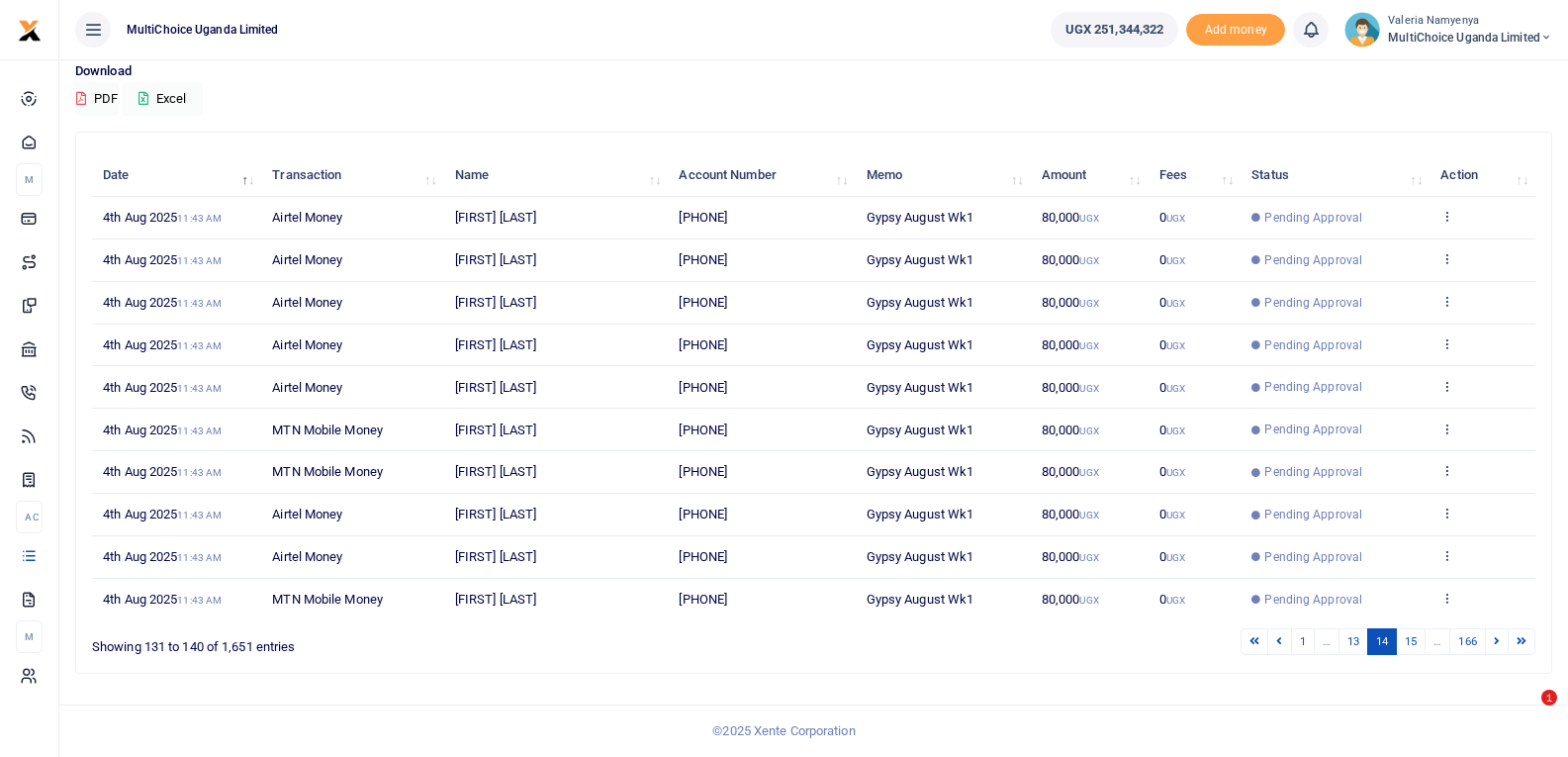 click on "15" at bounding box center (1411, 641) 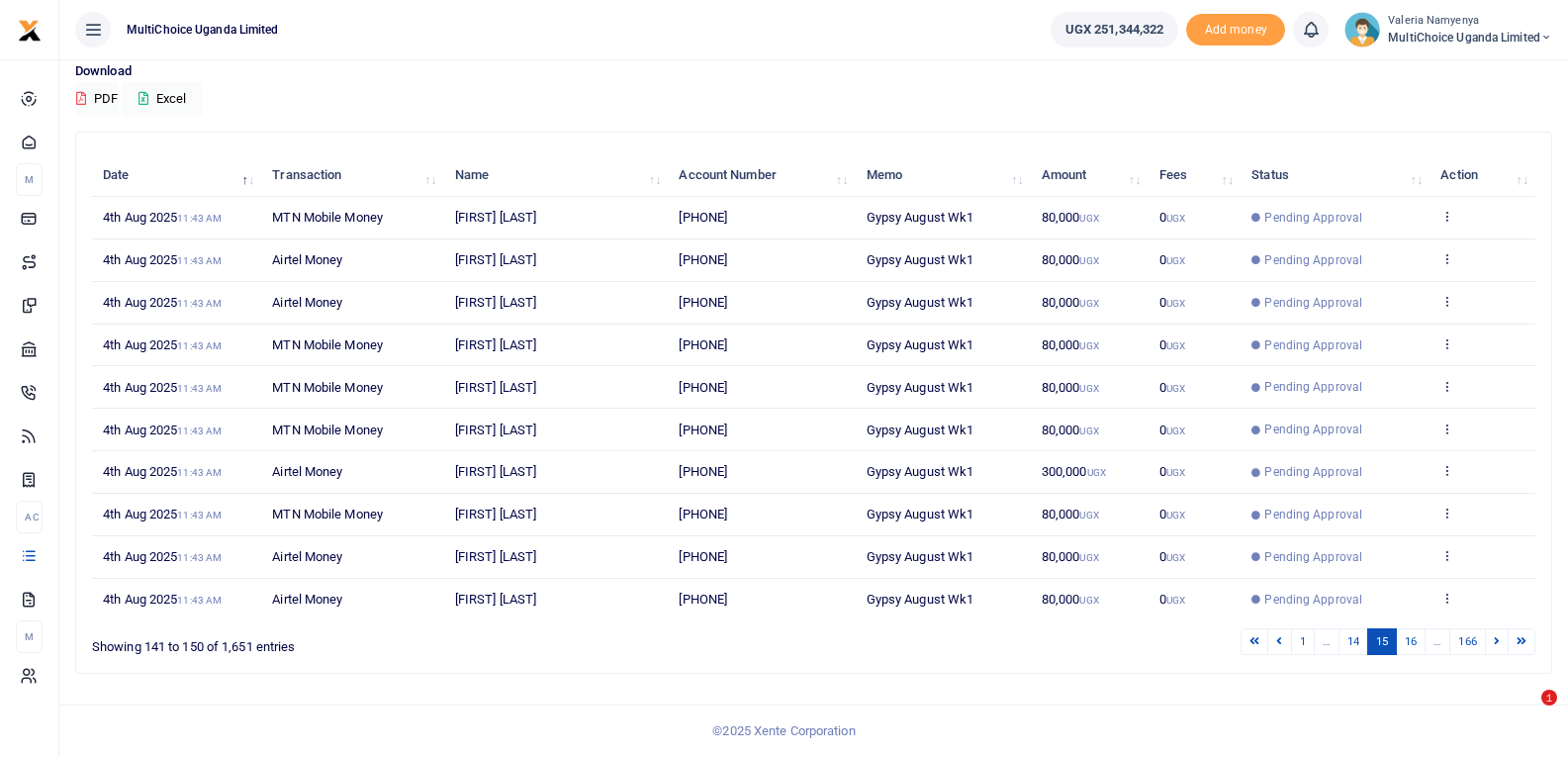 click on "16" at bounding box center [1411, 641] 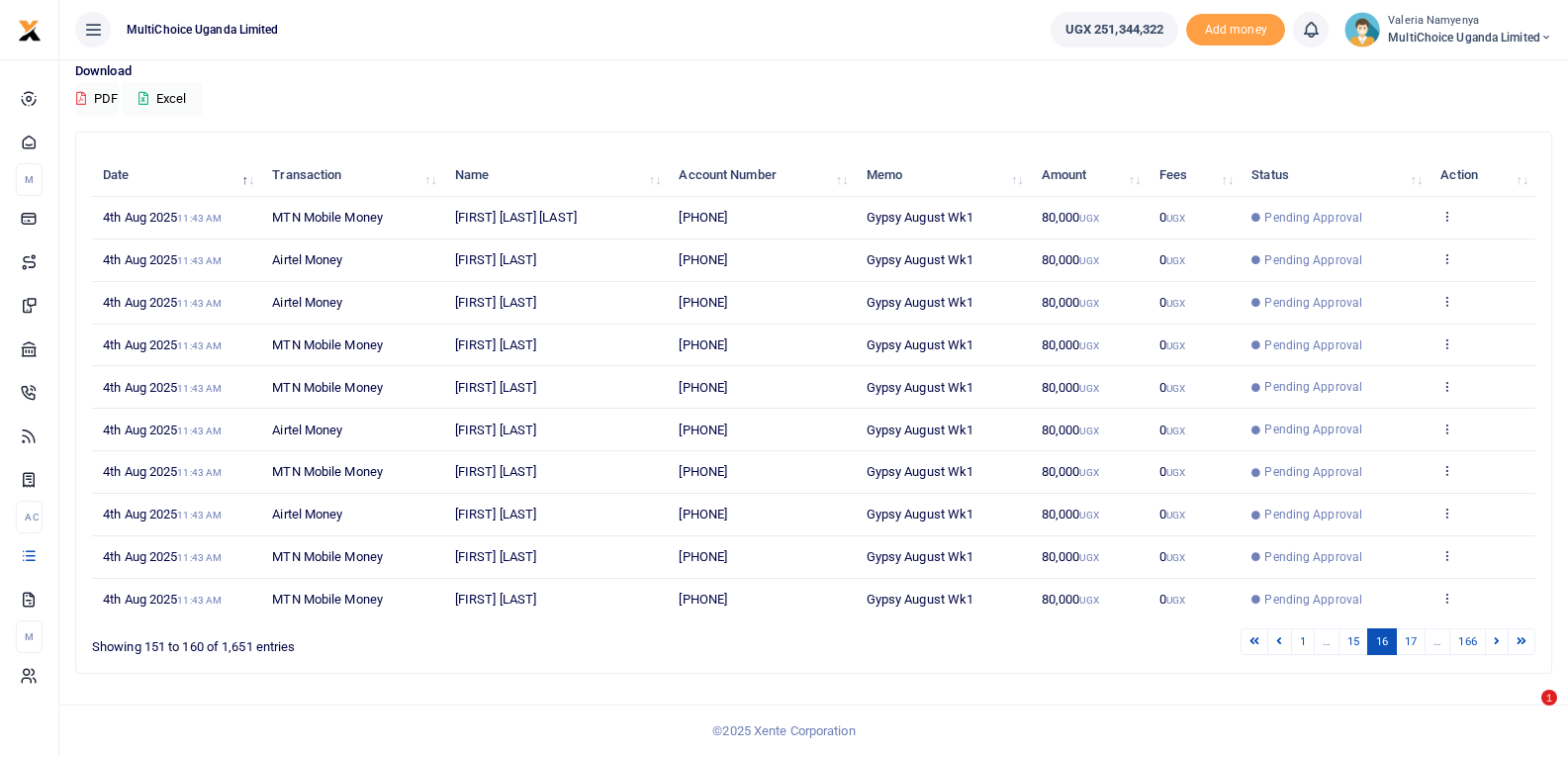 click on "17" at bounding box center [1411, 641] 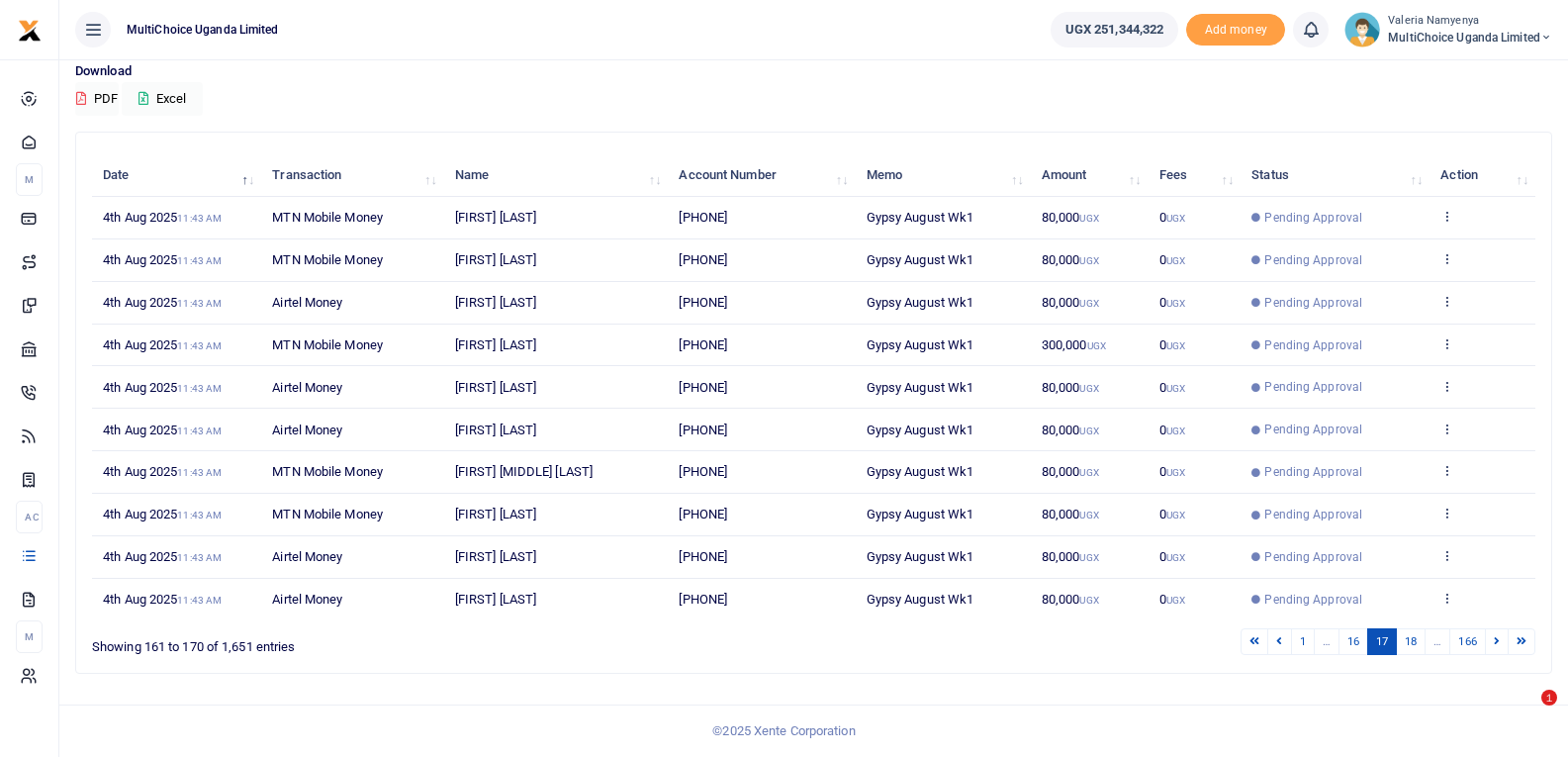 click on "18" at bounding box center [1411, 641] 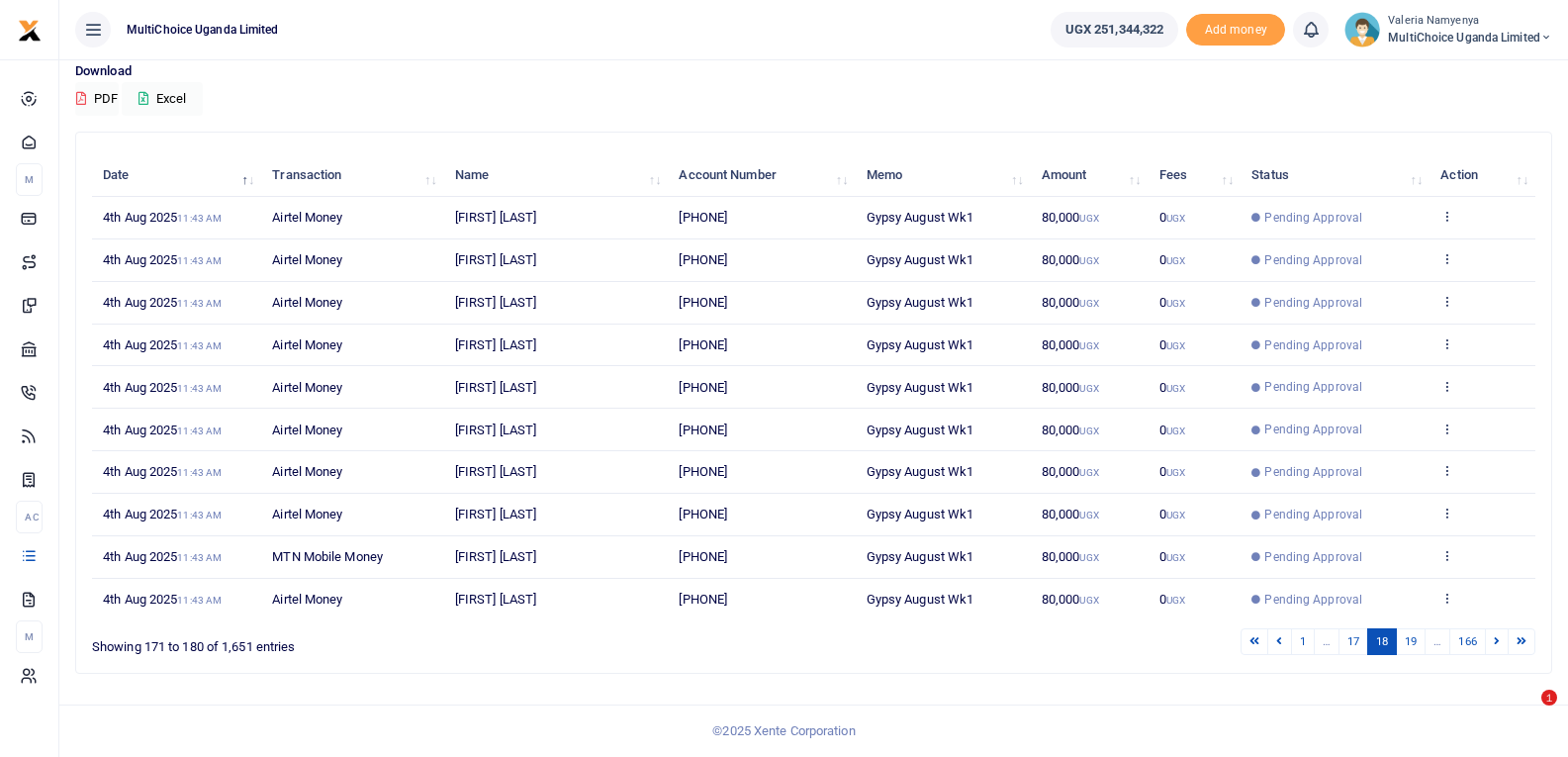 click on "19" at bounding box center (1411, 641) 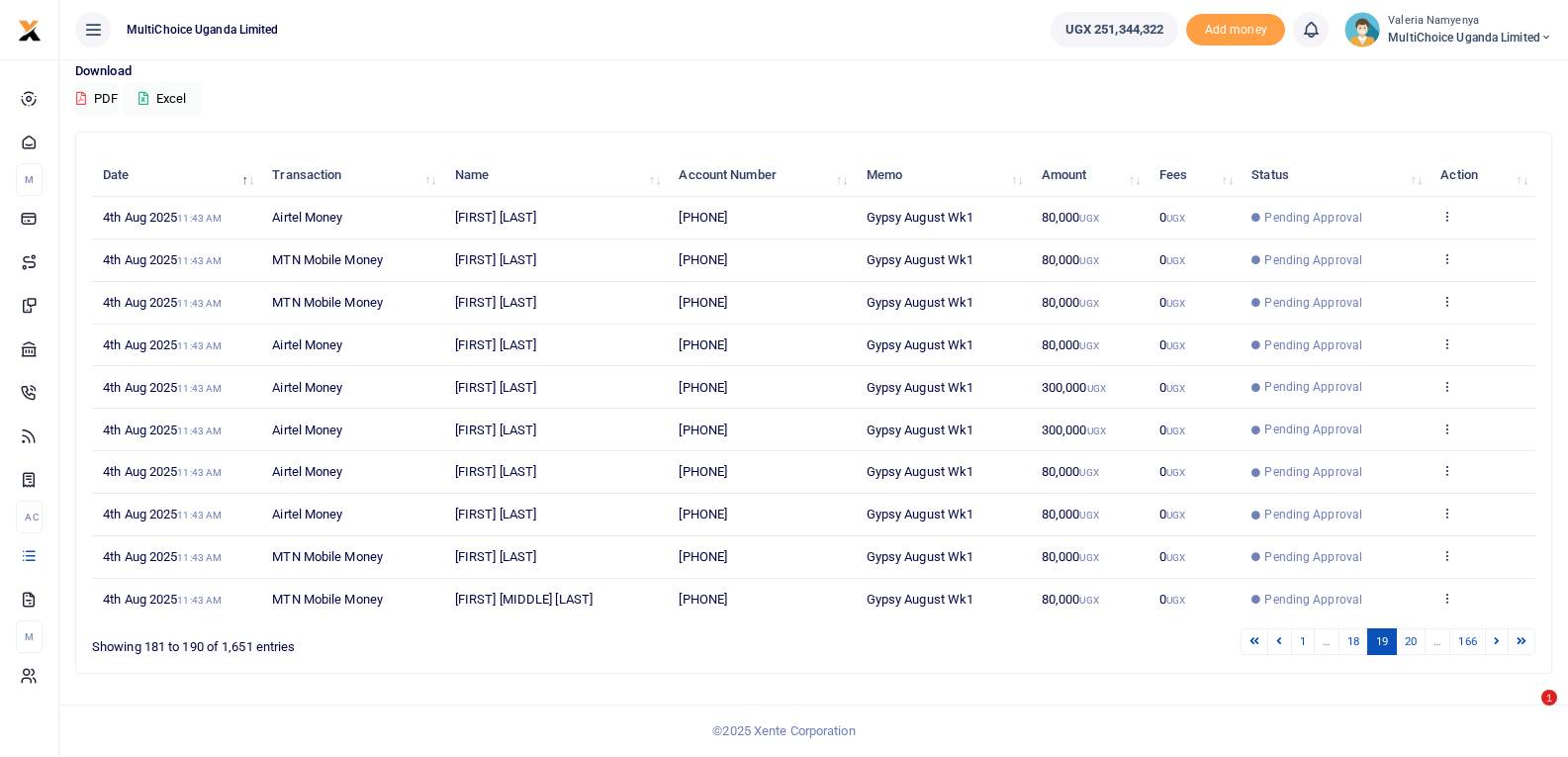 click on "20" at bounding box center [1411, 641] 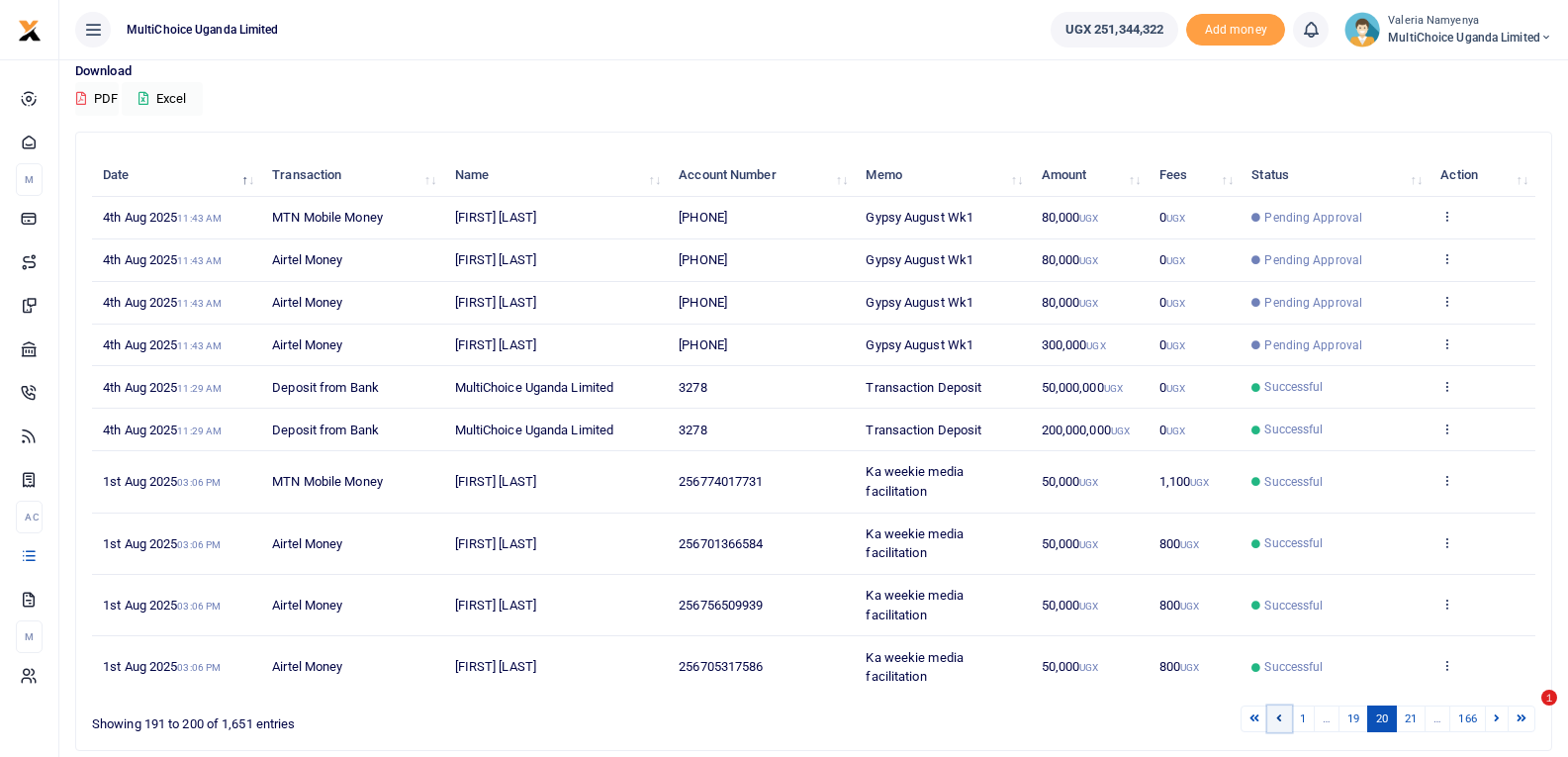 click at bounding box center (1279, 718) 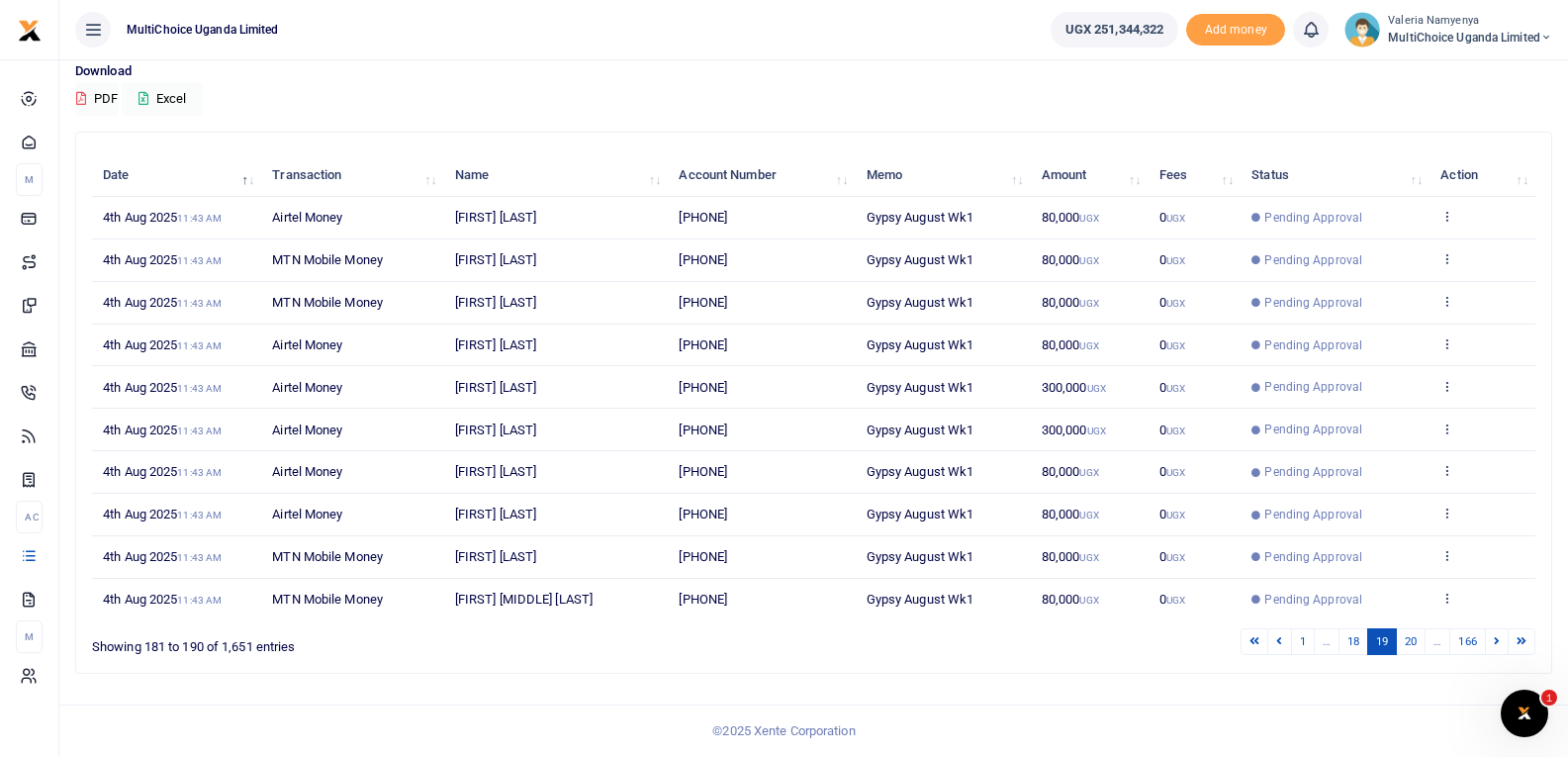 scroll, scrollTop: 0, scrollLeft: 0, axis: both 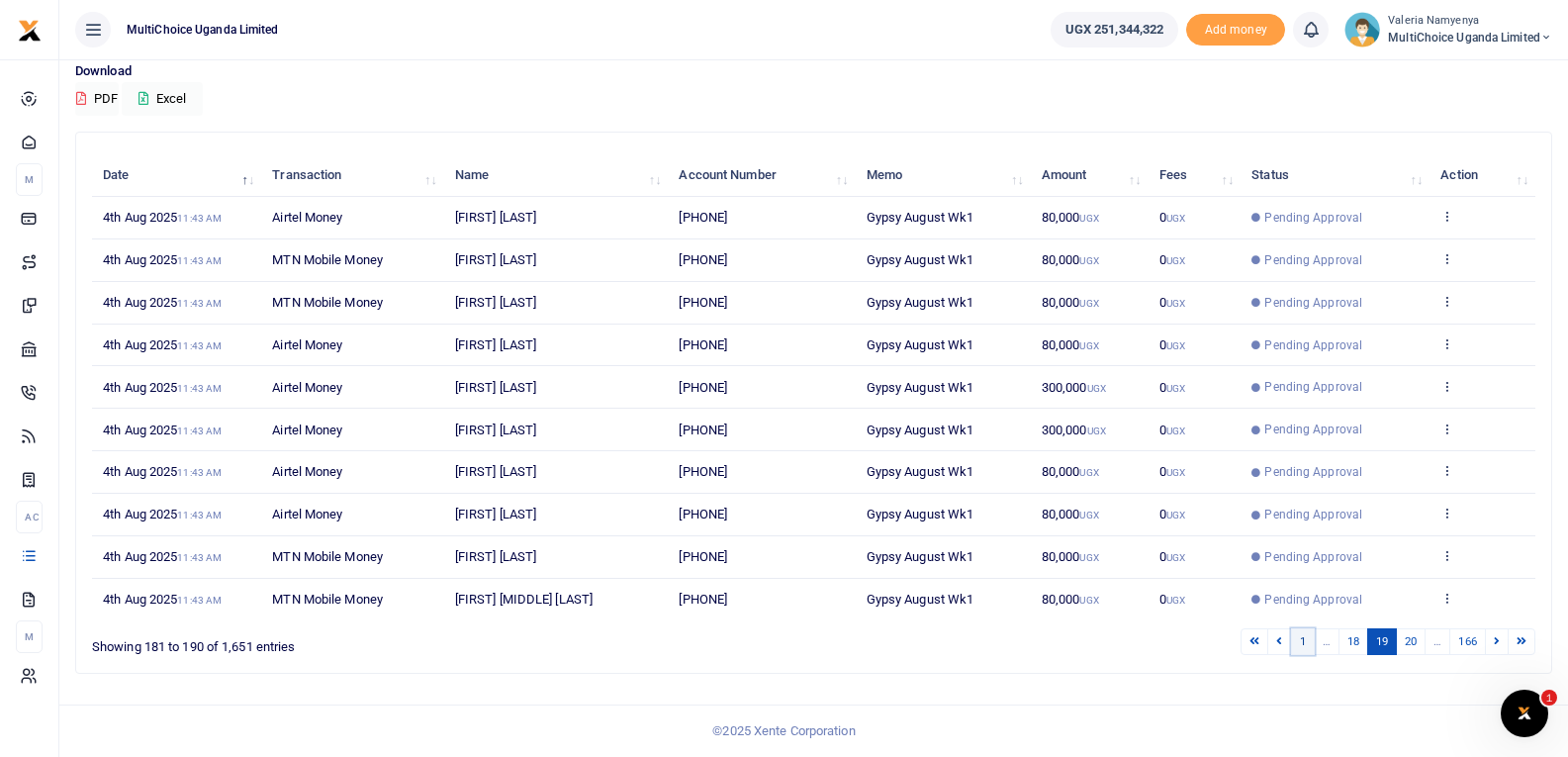 click on "1" at bounding box center (1303, 641) 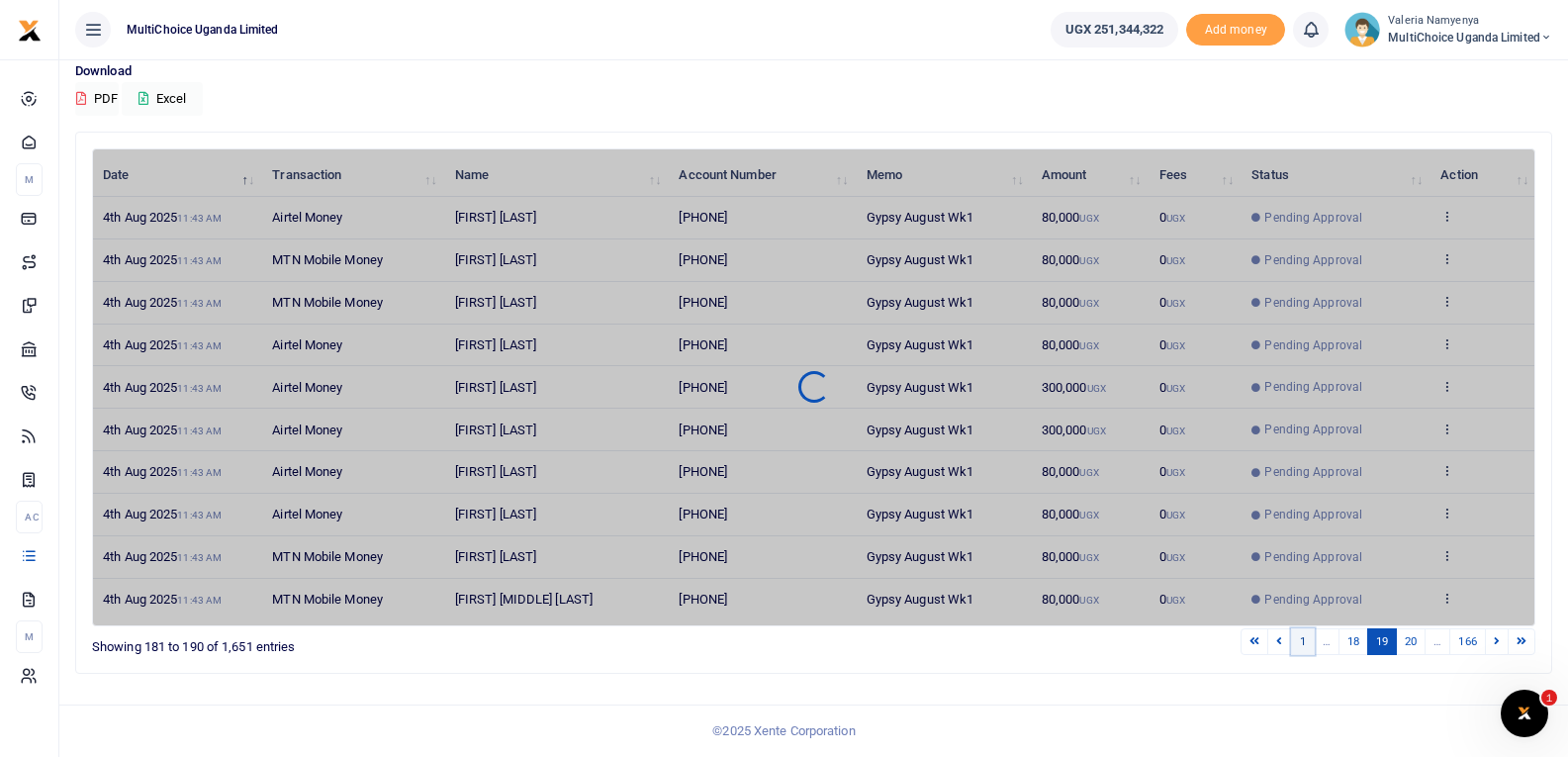 click on "1" at bounding box center (1303, 641) 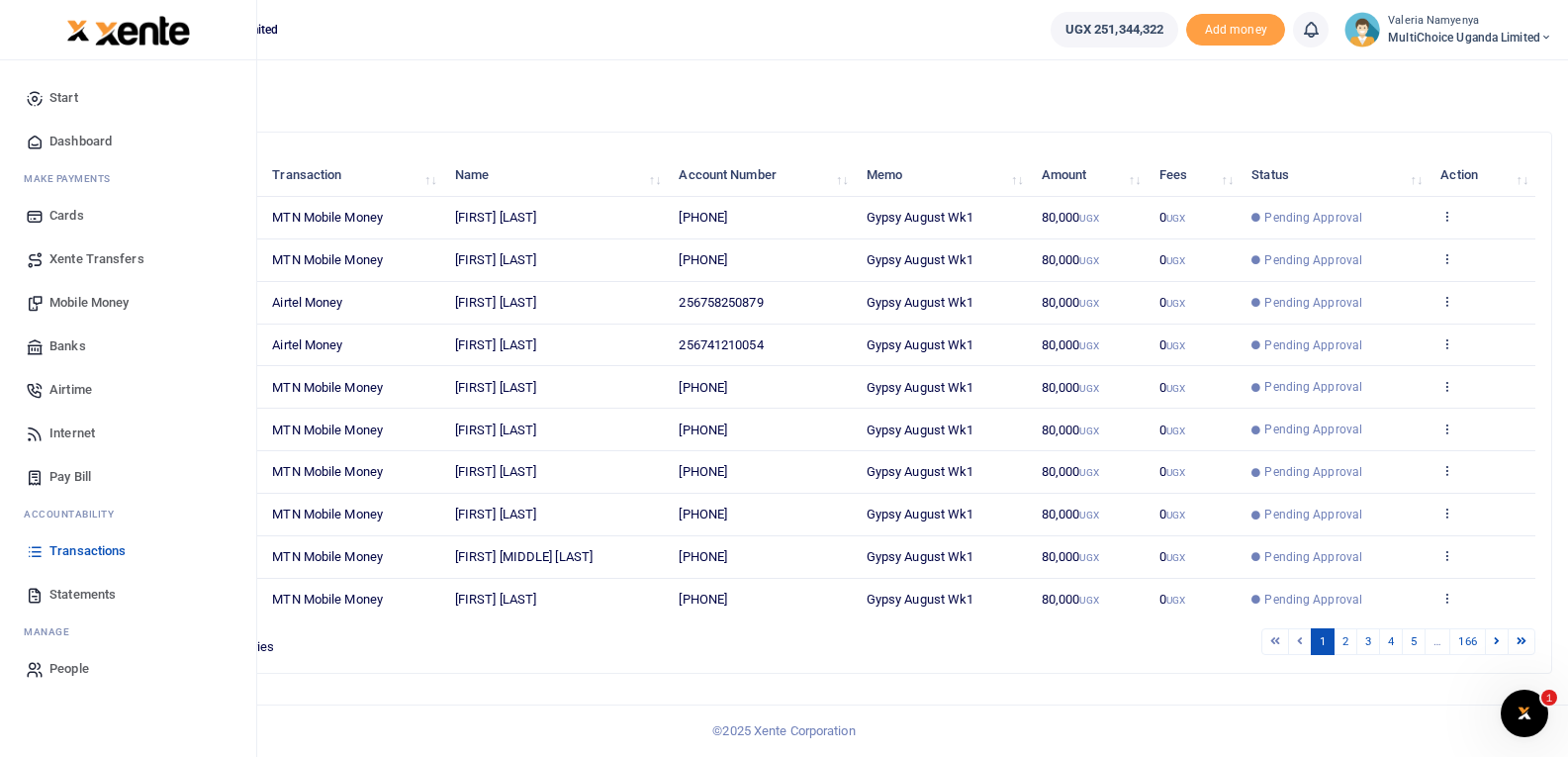 scroll, scrollTop: 0, scrollLeft: 0, axis: both 